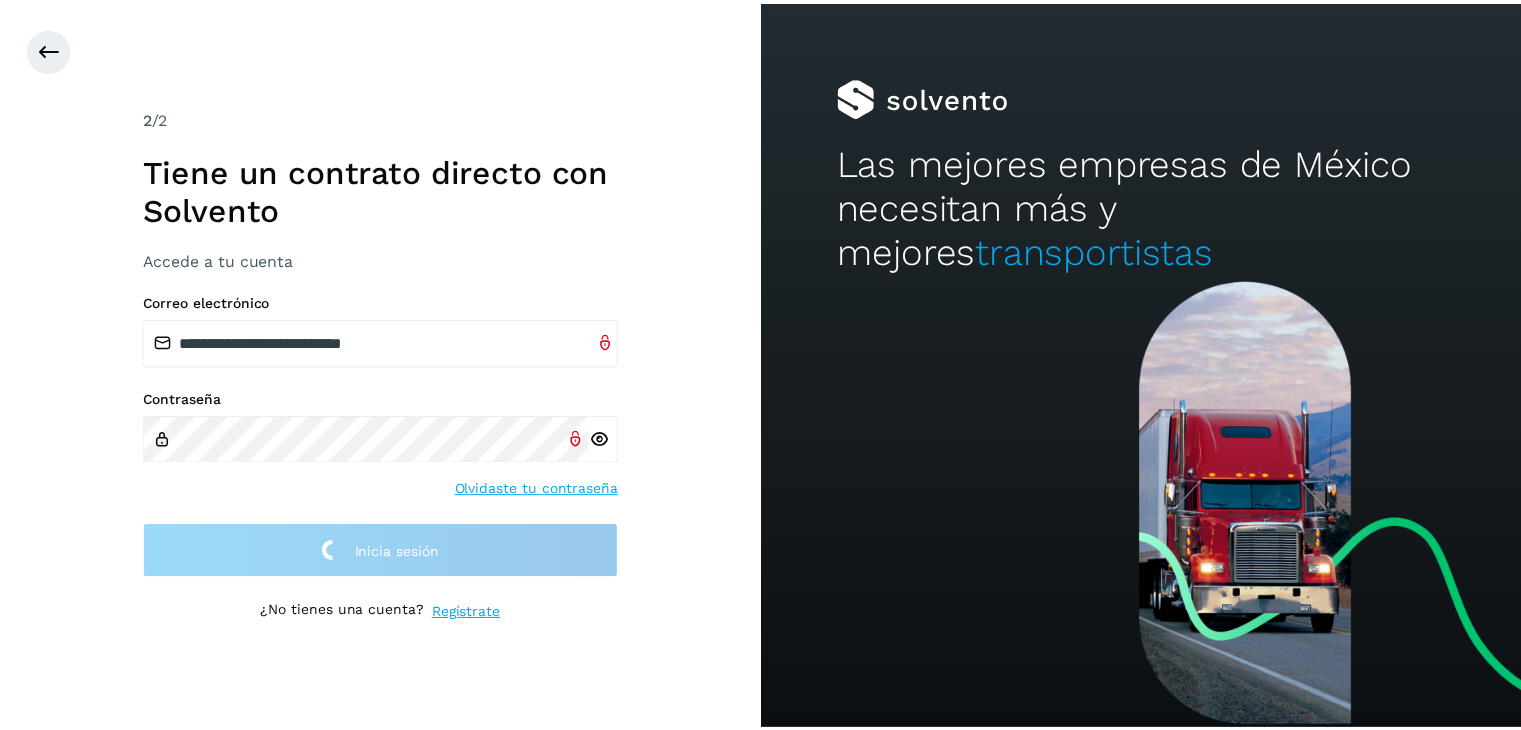scroll, scrollTop: 0, scrollLeft: 0, axis: both 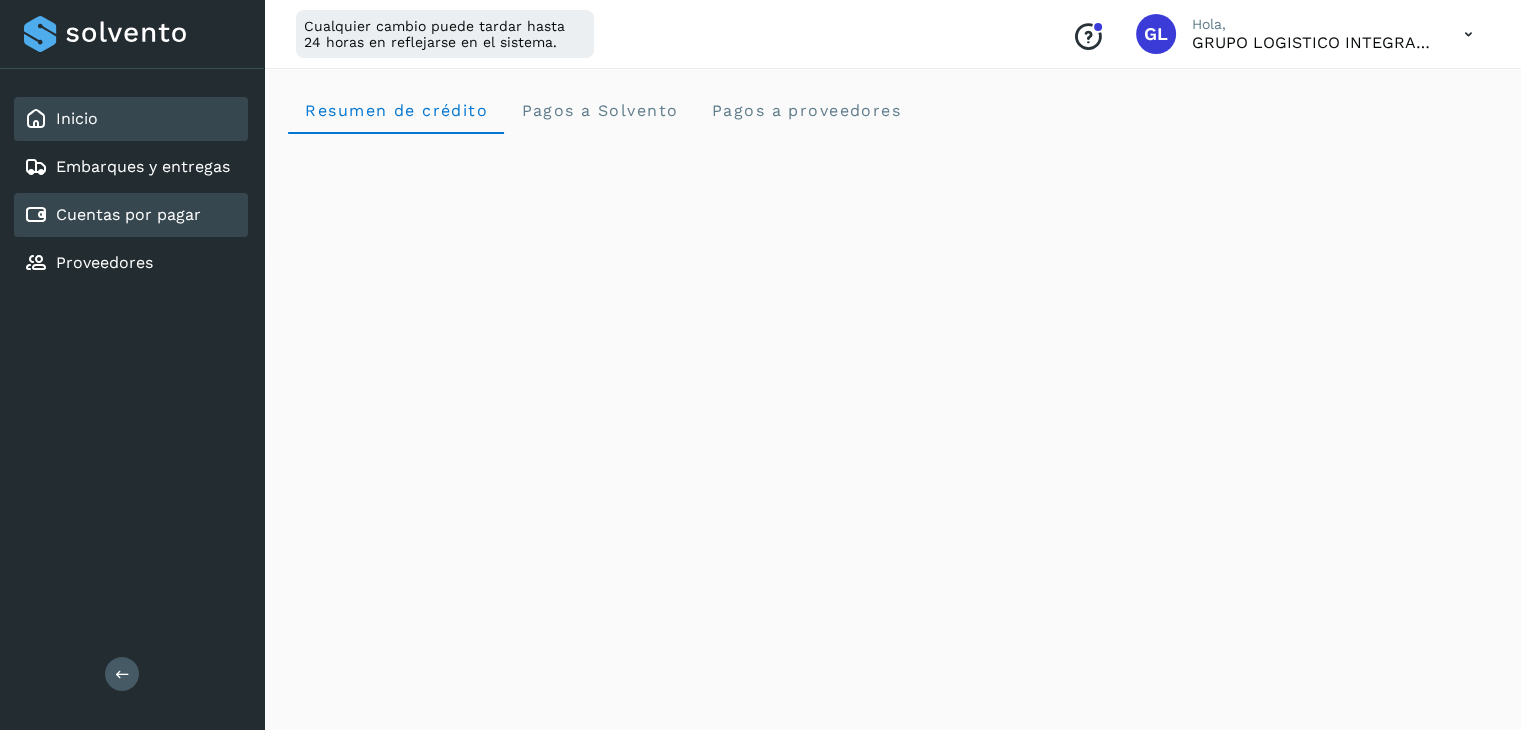 click on "Cuentas por pagar" at bounding box center [128, 214] 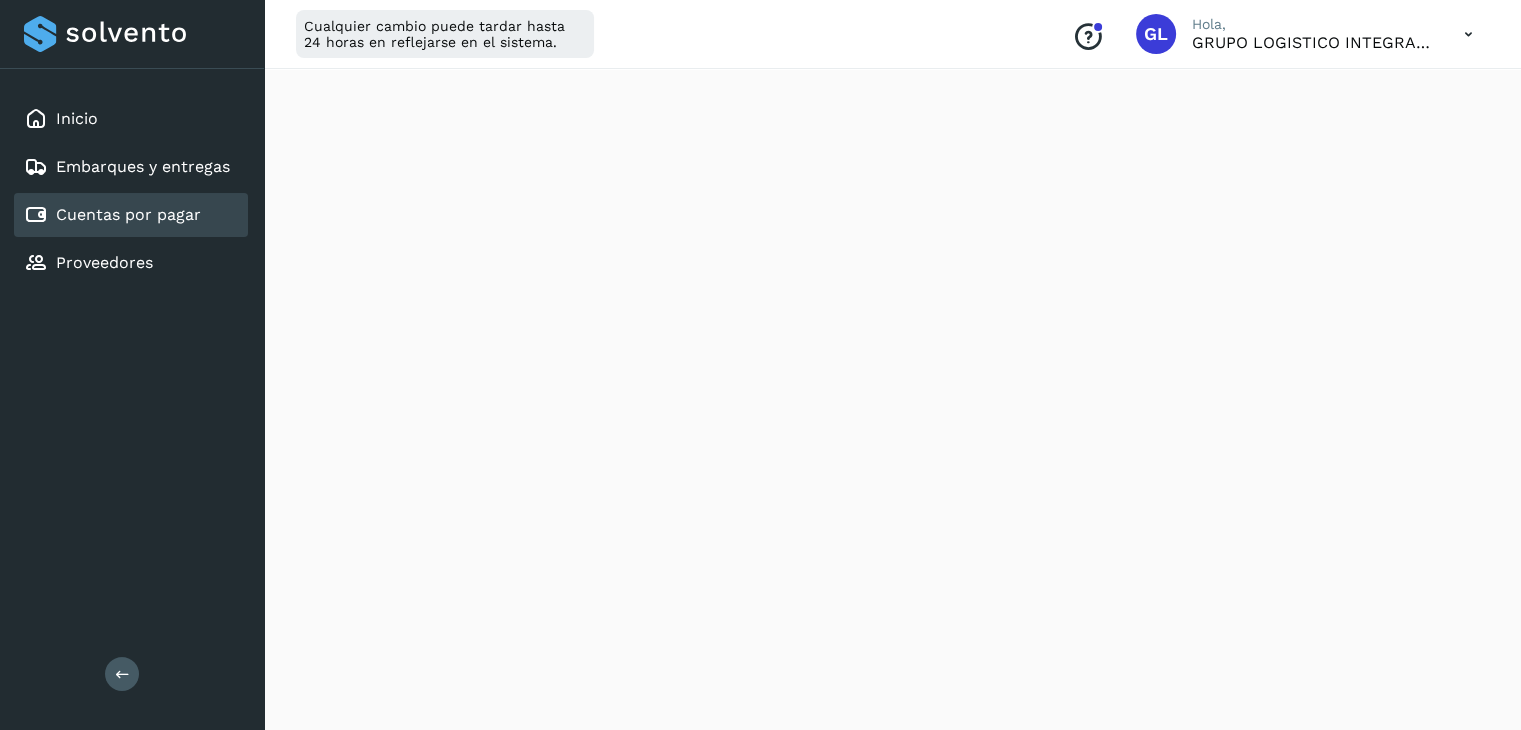scroll, scrollTop: 400, scrollLeft: 0, axis: vertical 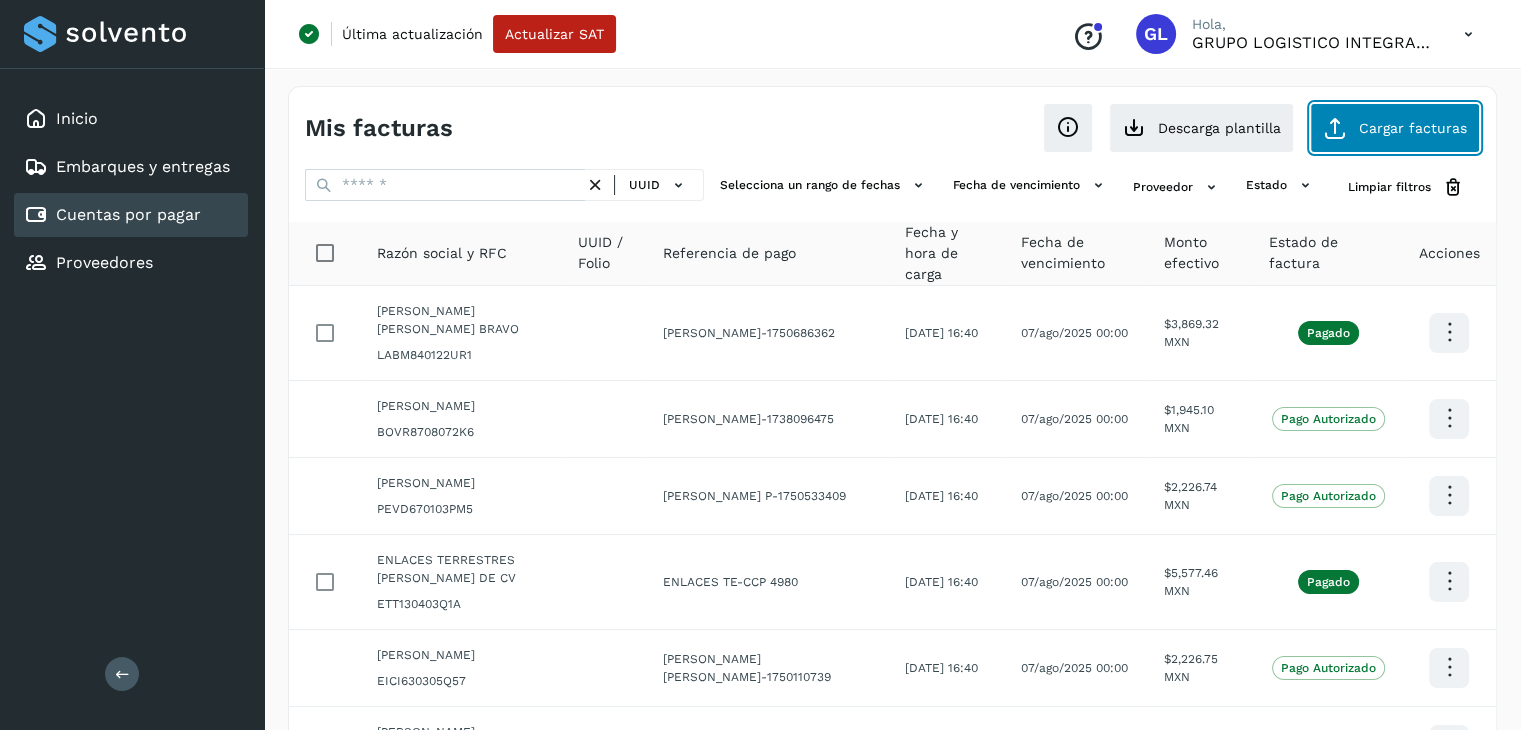 click on "Cargar facturas" 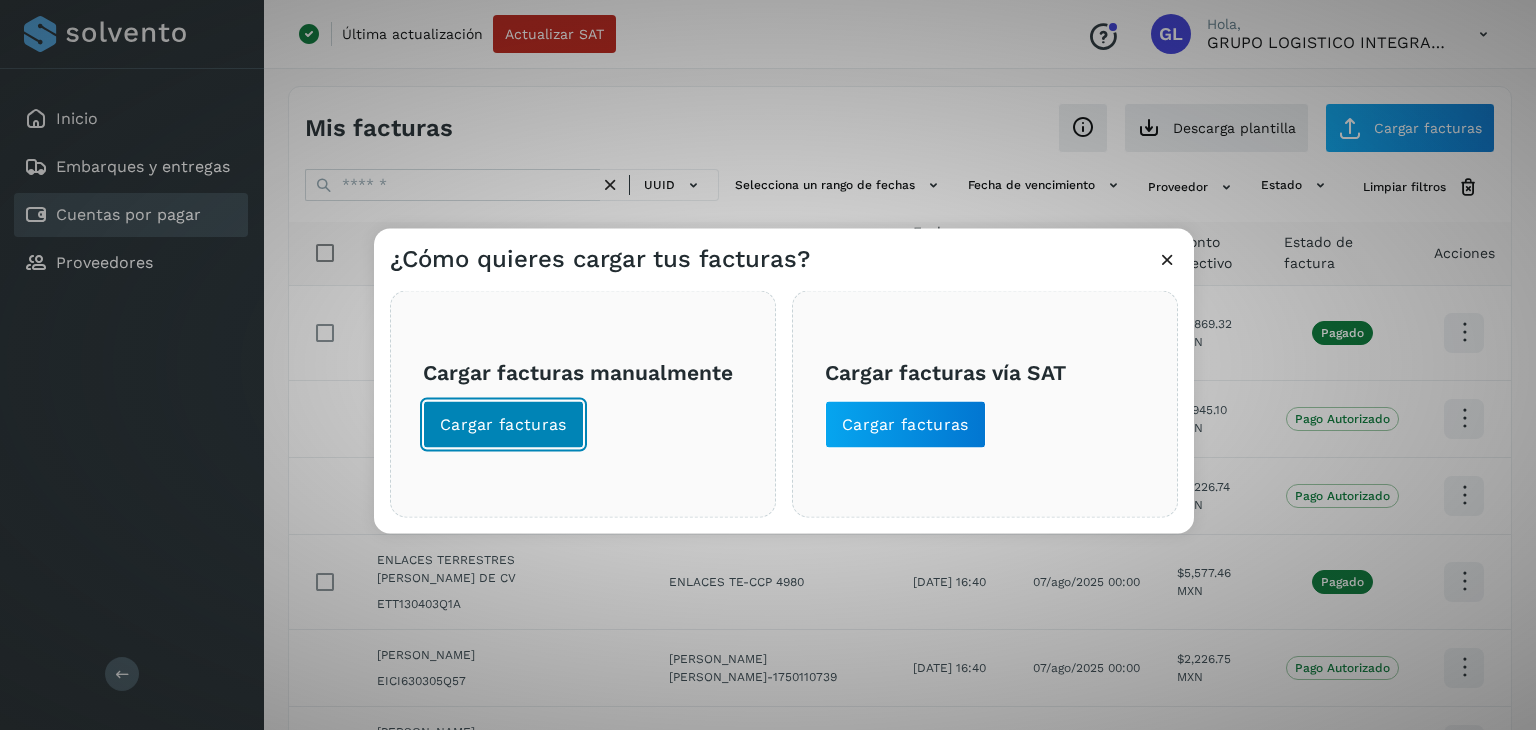 click on "Cargar facturas" at bounding box center [503, 425] 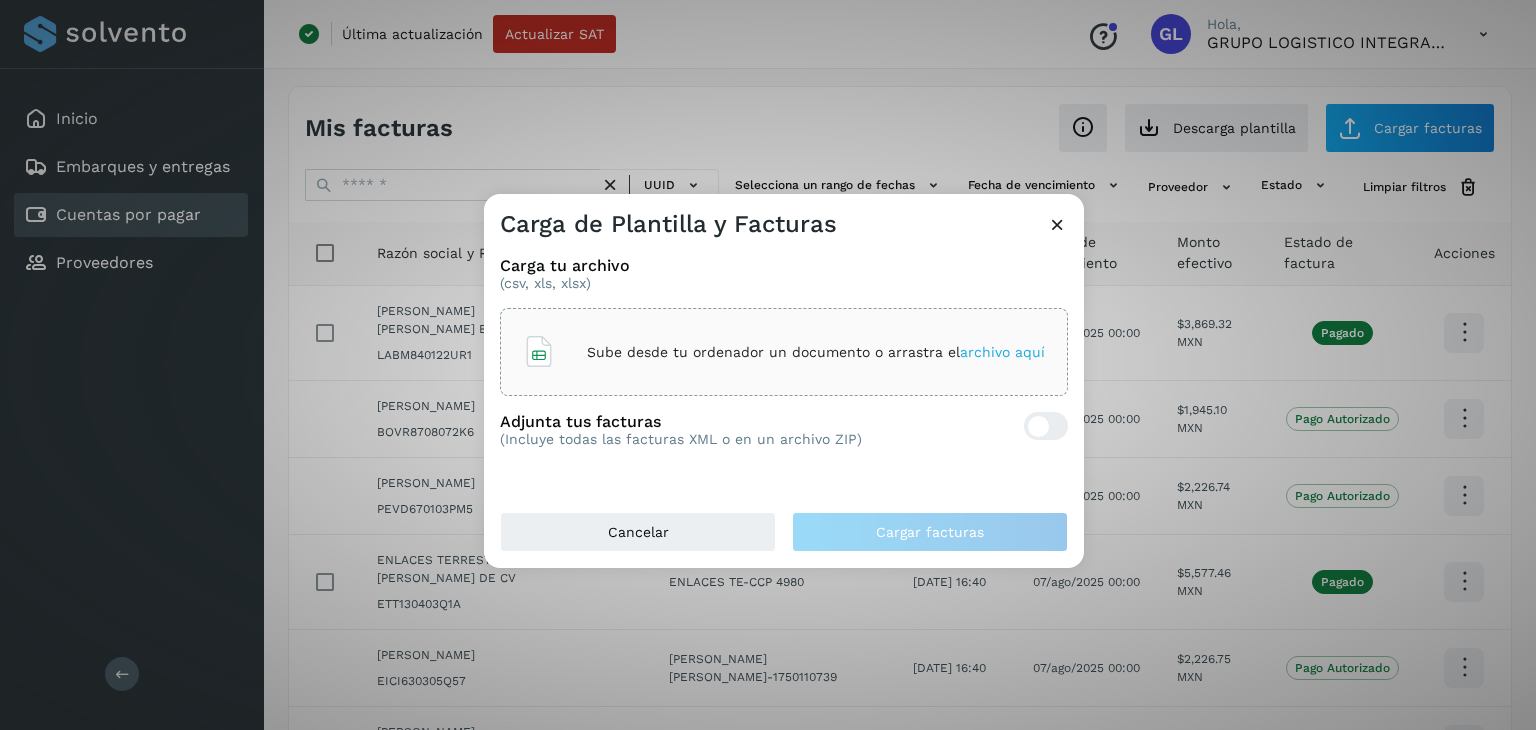 click on "Sube desde tu ordenador un documento o arrastra el  archivo aquí" at bounding box center (816, 352) 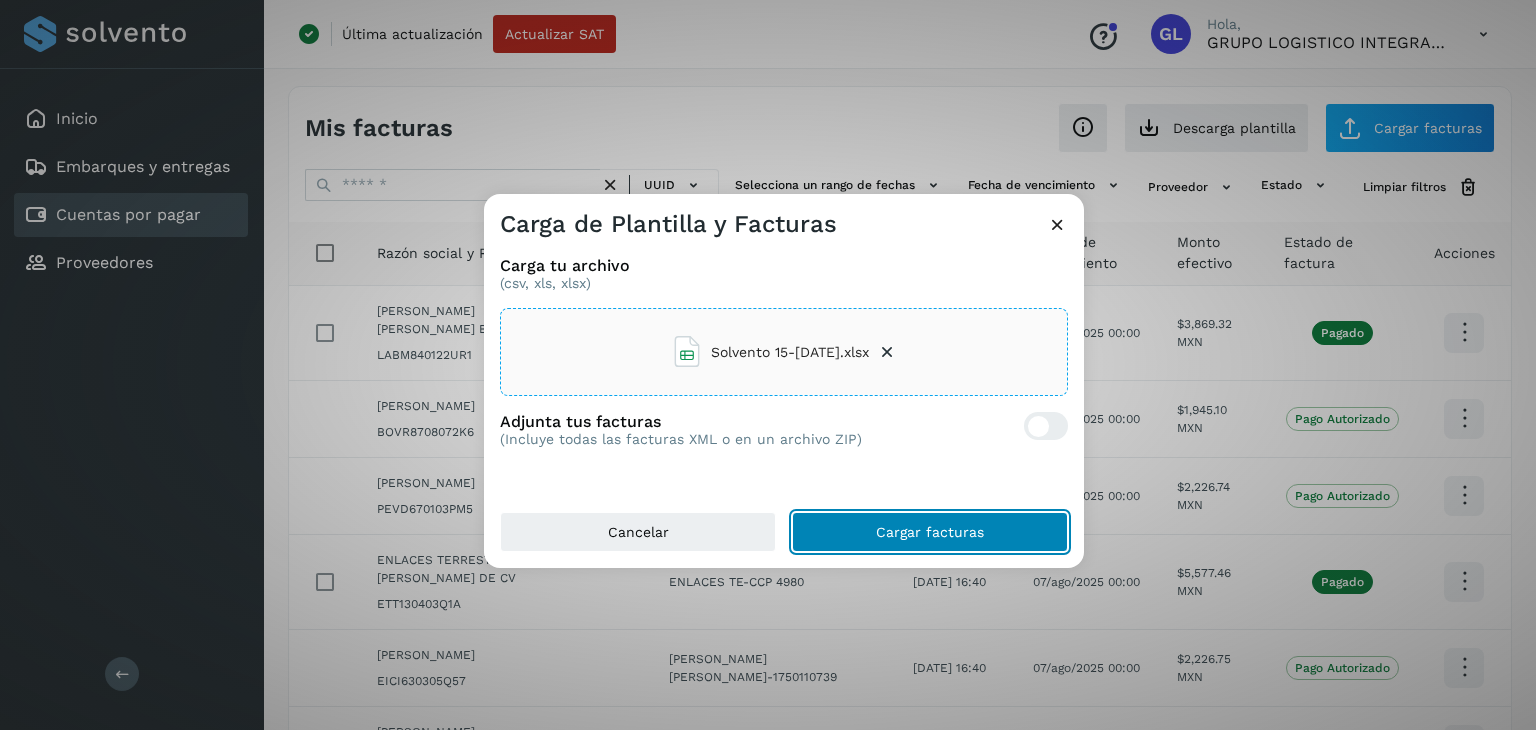 click on "Cargar facturas" 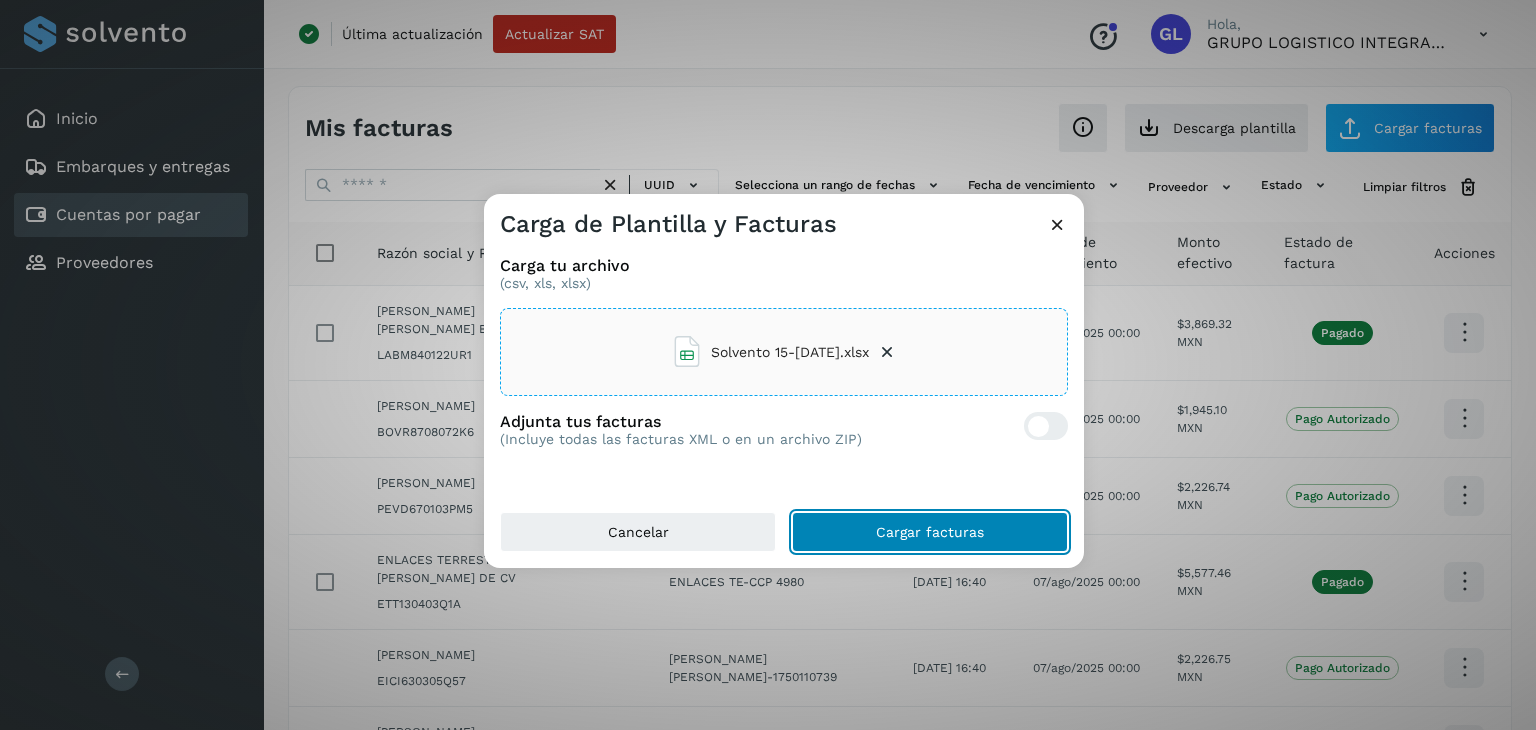click on "Cargar facturas" 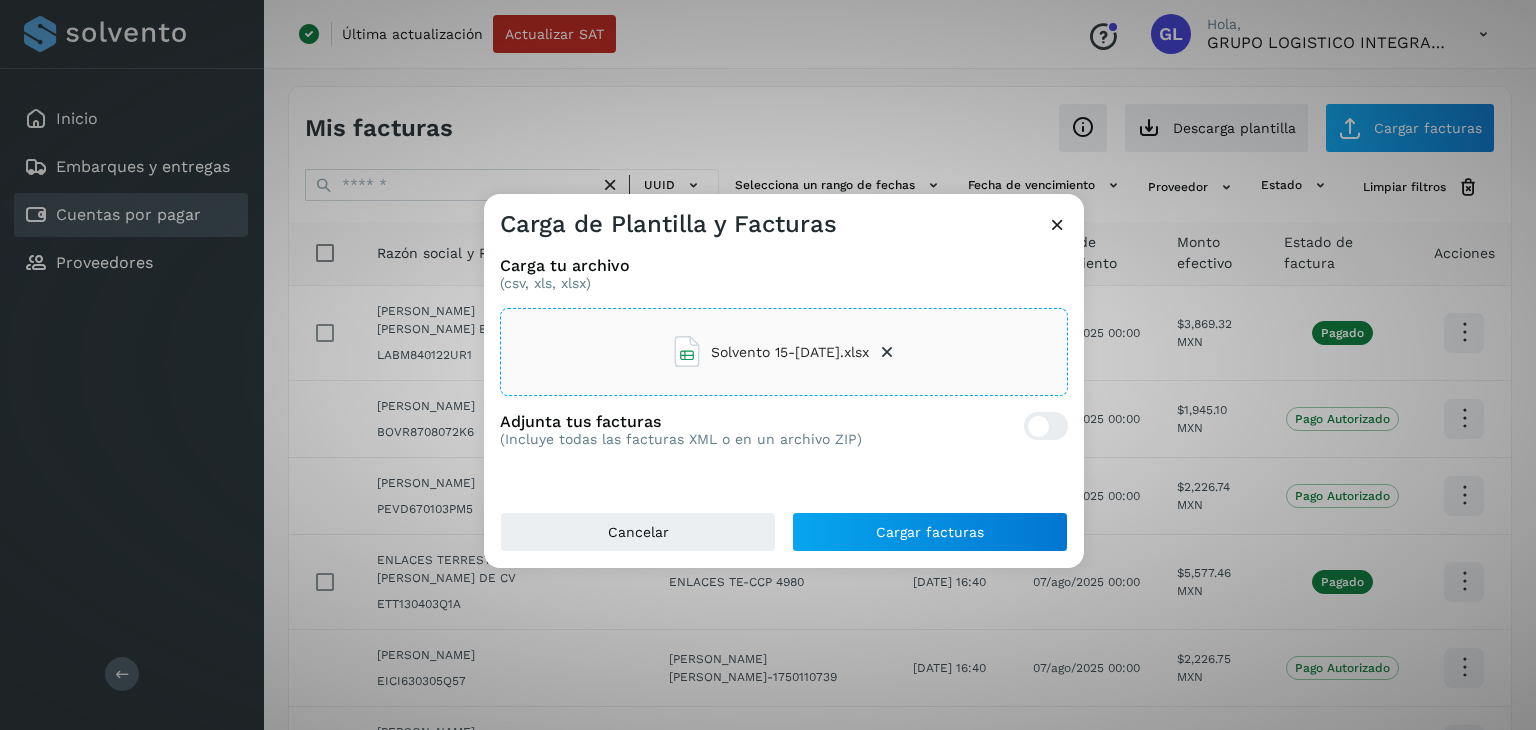 click at bounding box center [1057, 224] 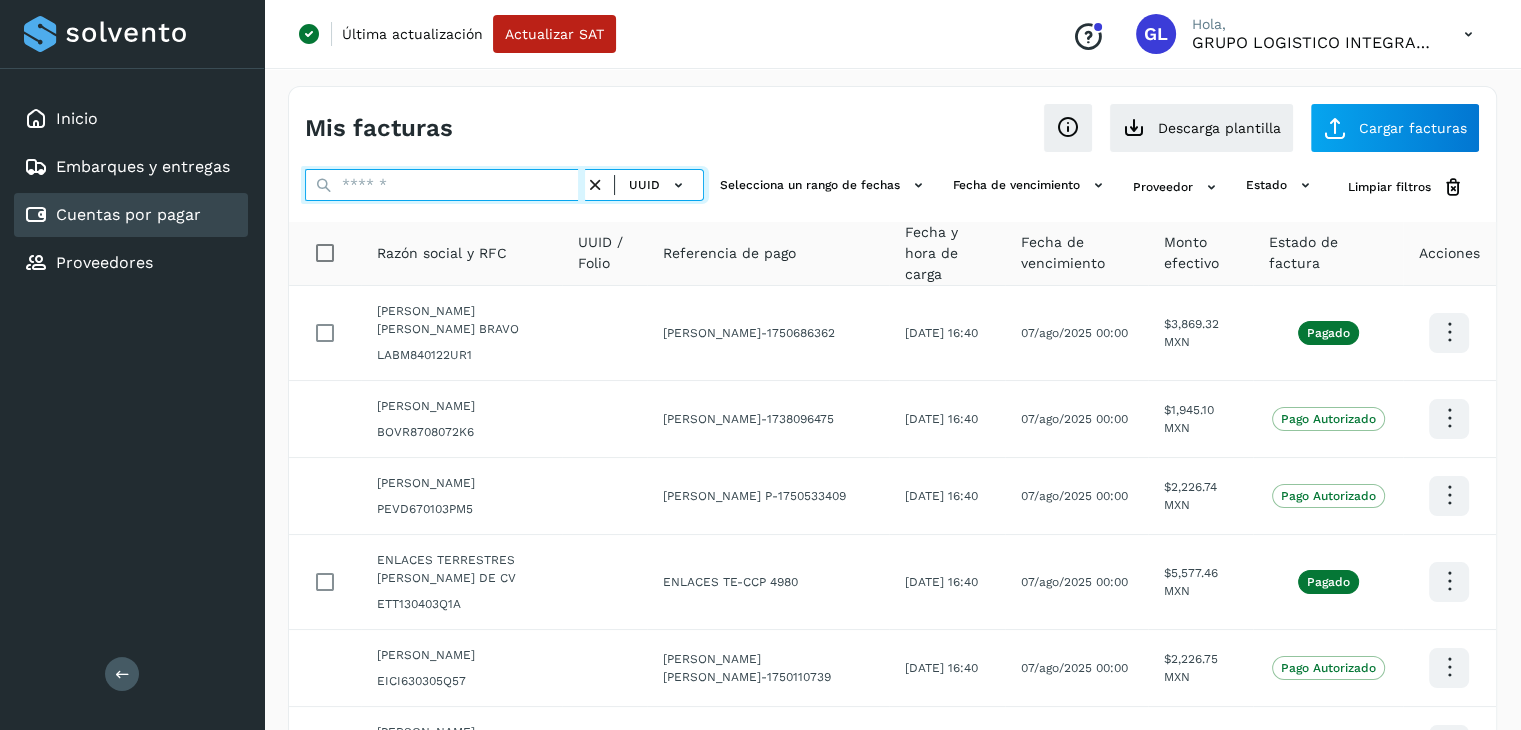 click at bounding box center [445, 185] 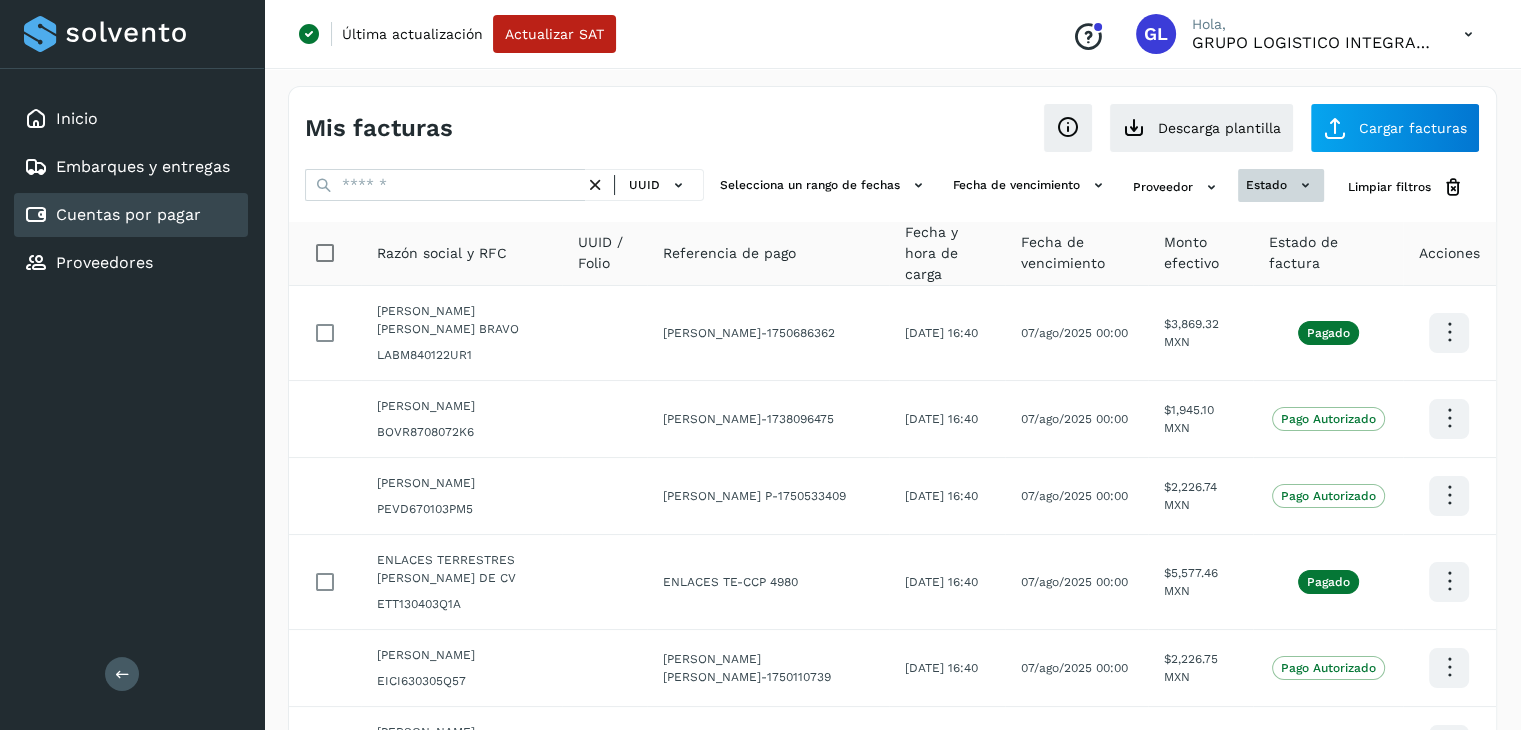 click 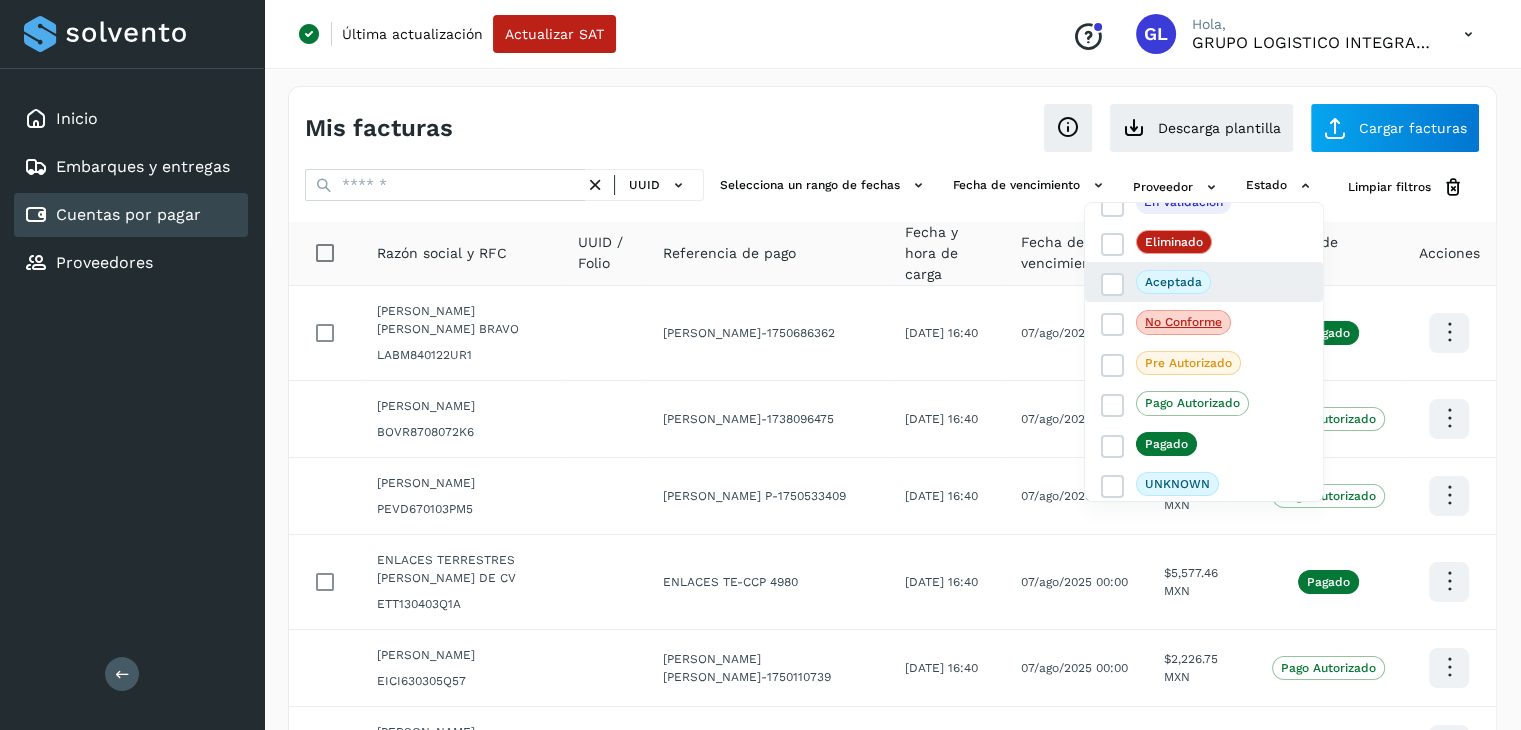 scroll, scrollTop: 0, scrollLeft: 0, axis: both 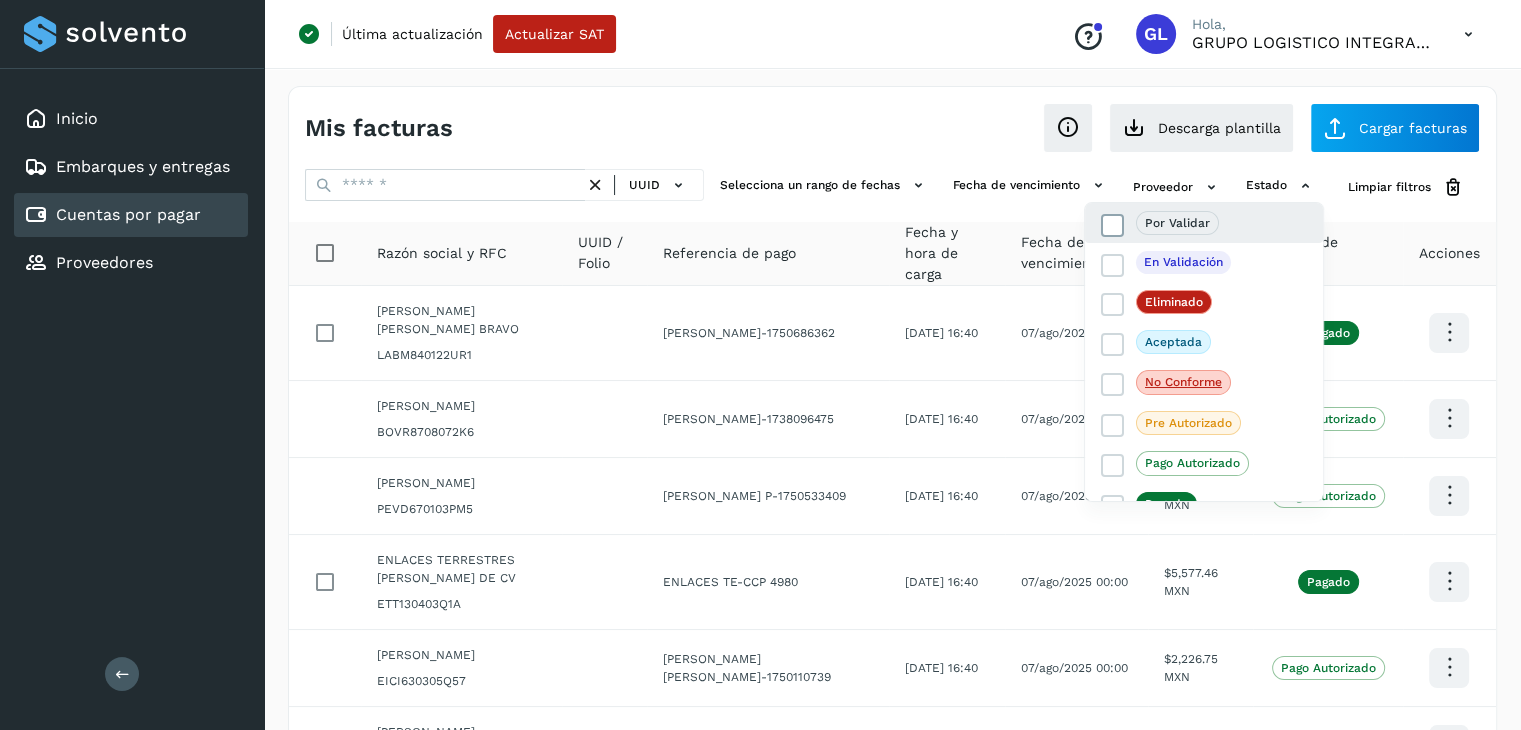 click at bounding box center [1113, 225] 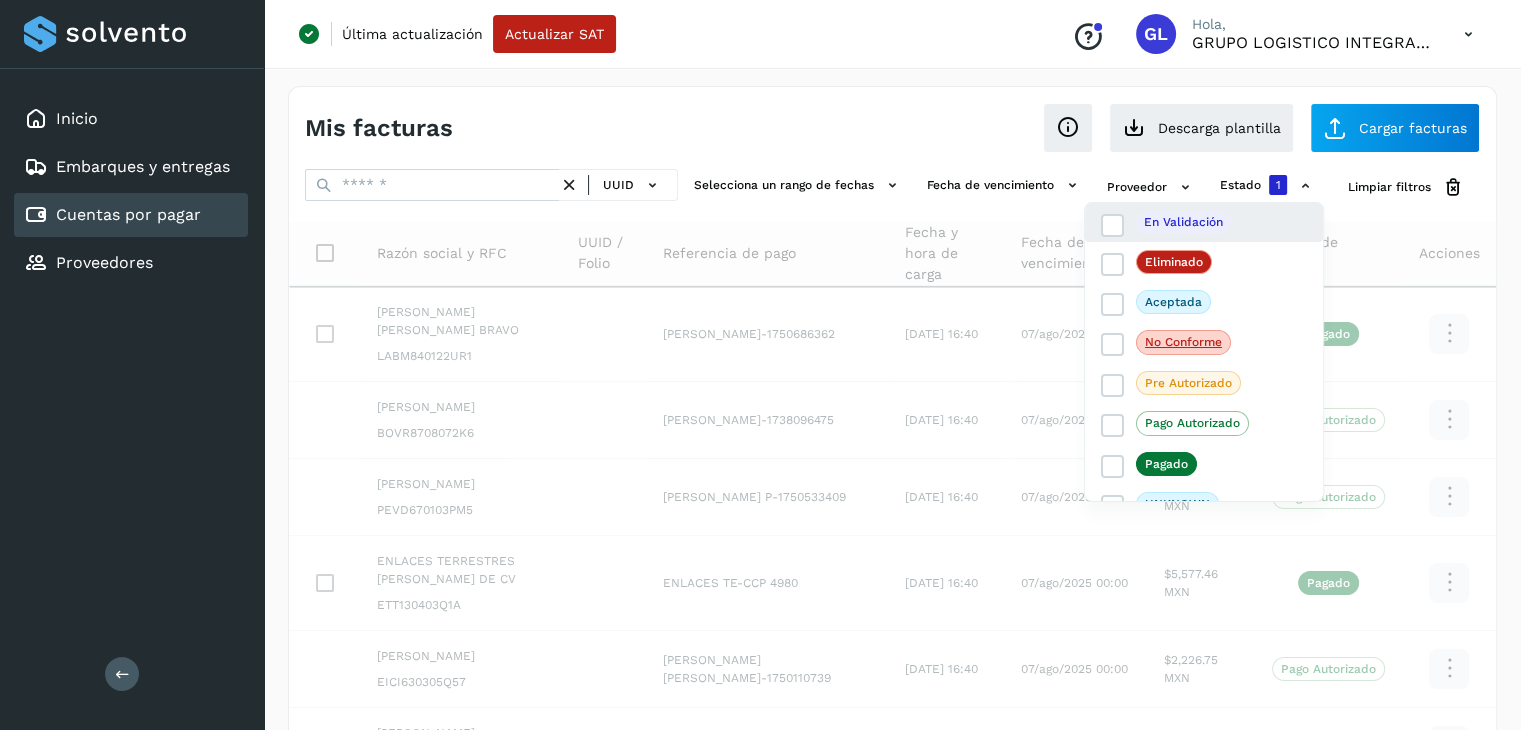 scroll, scrollTop: 60, scrollLeft: 0, axis: vertical 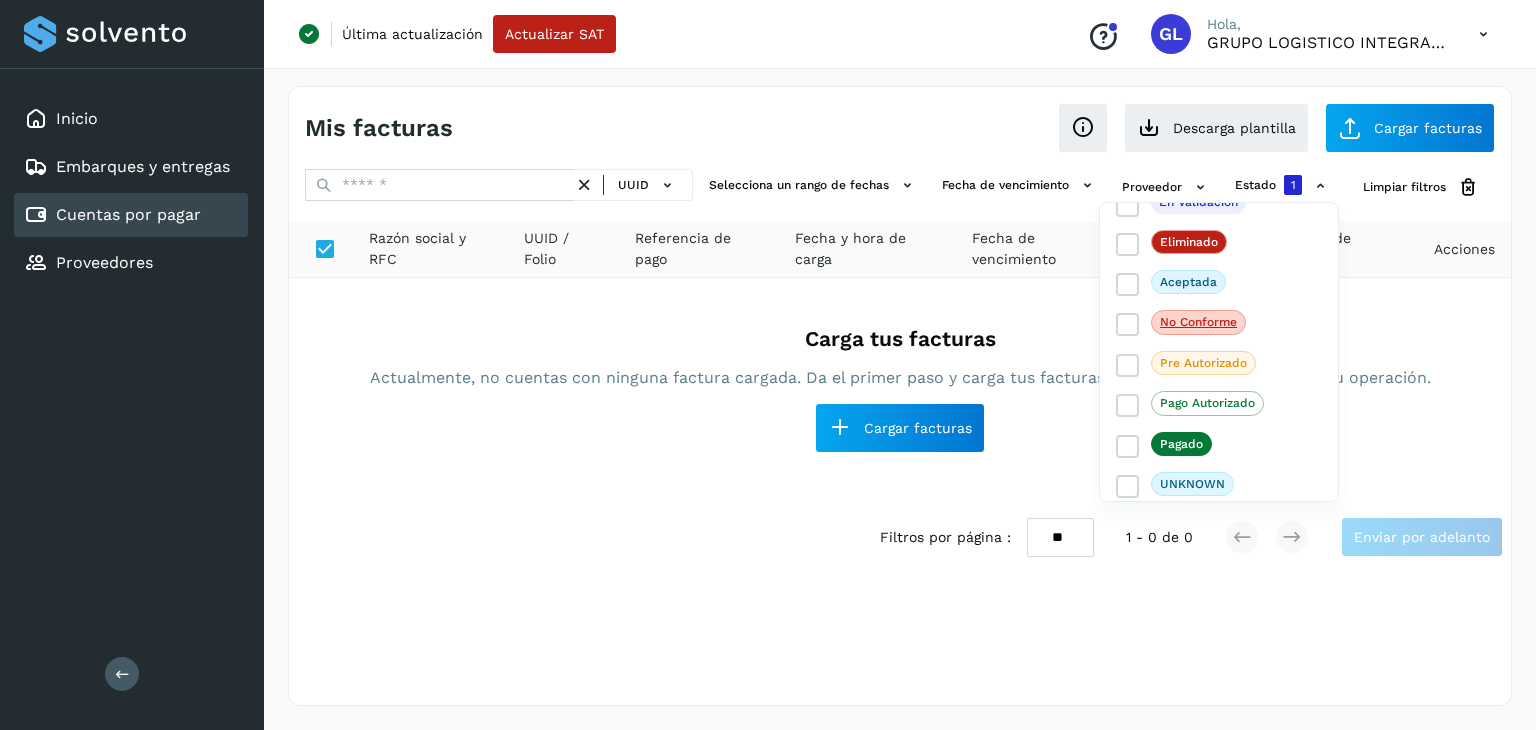 click at bounding box center (768, 365) 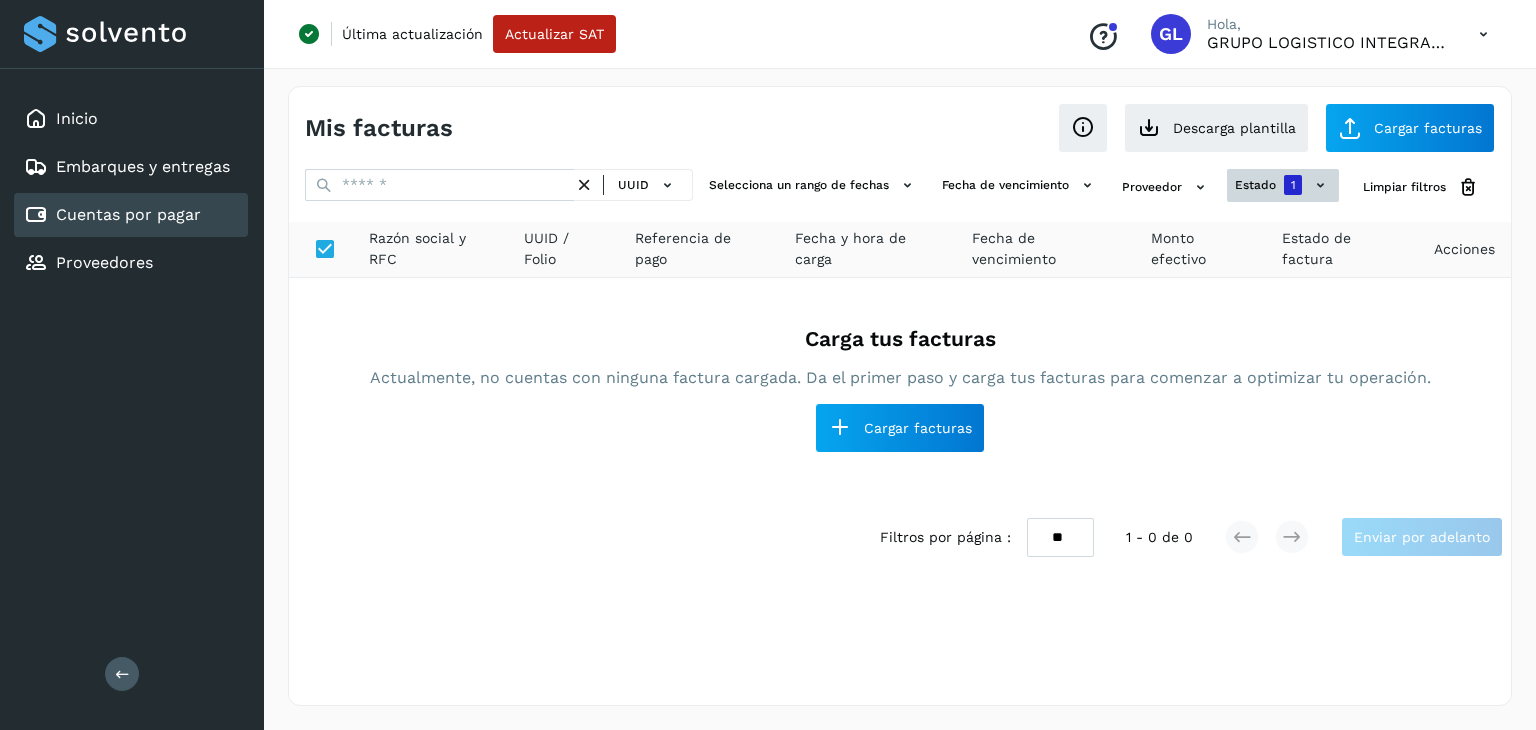 click on "estado 1" at bounding box center (1283, 185) 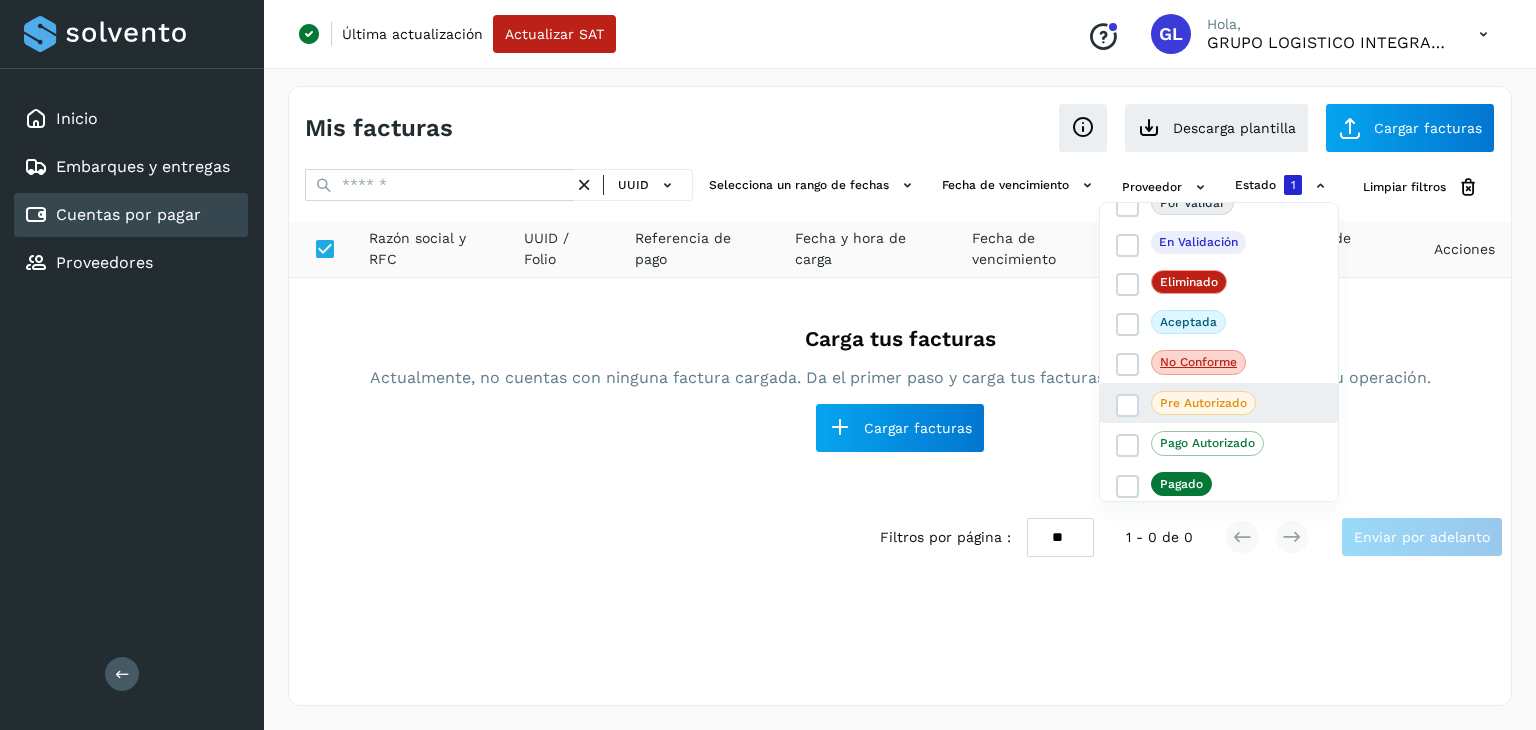 scroll, scrollTop: 0, scrollLeft: 0, axis: both 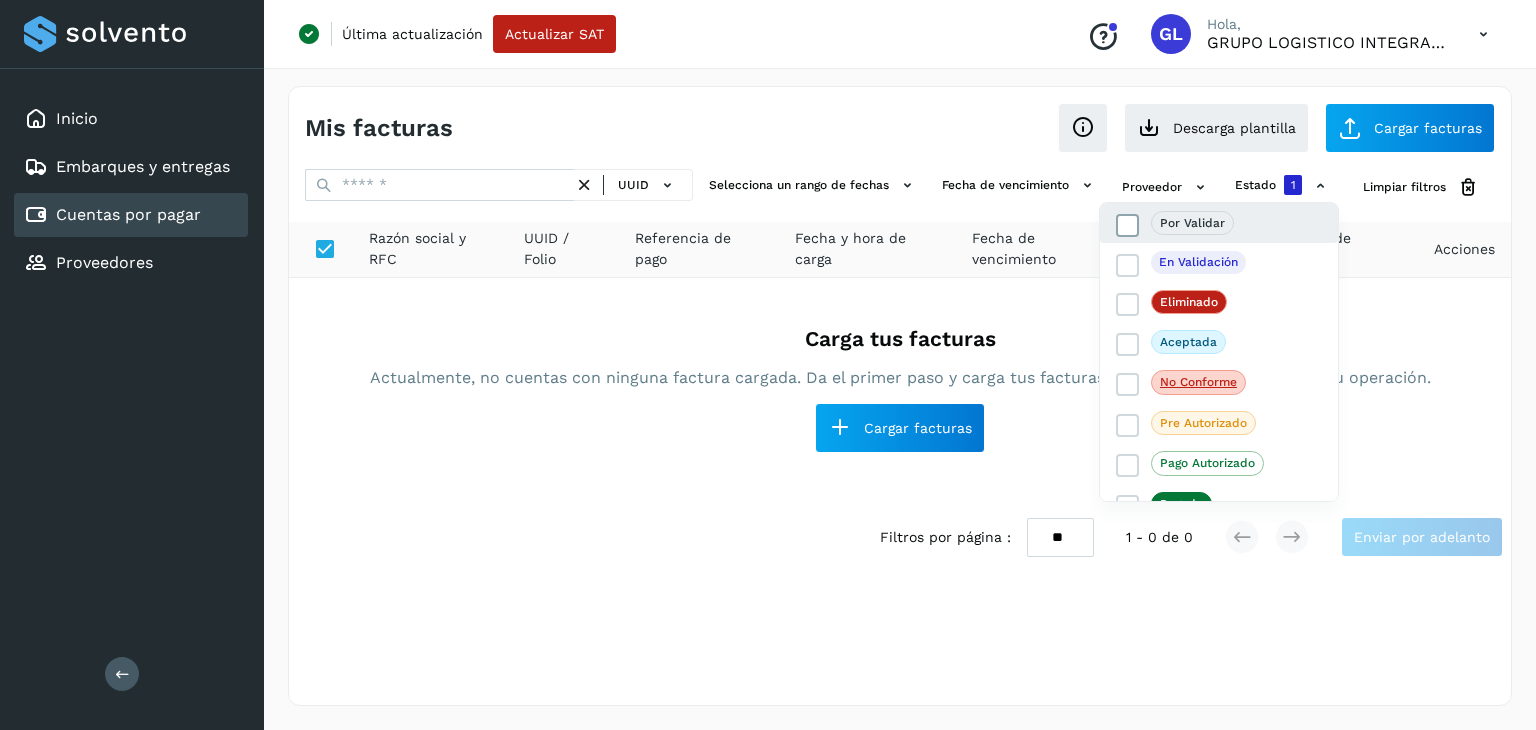click at bounding box center (1128, 225) 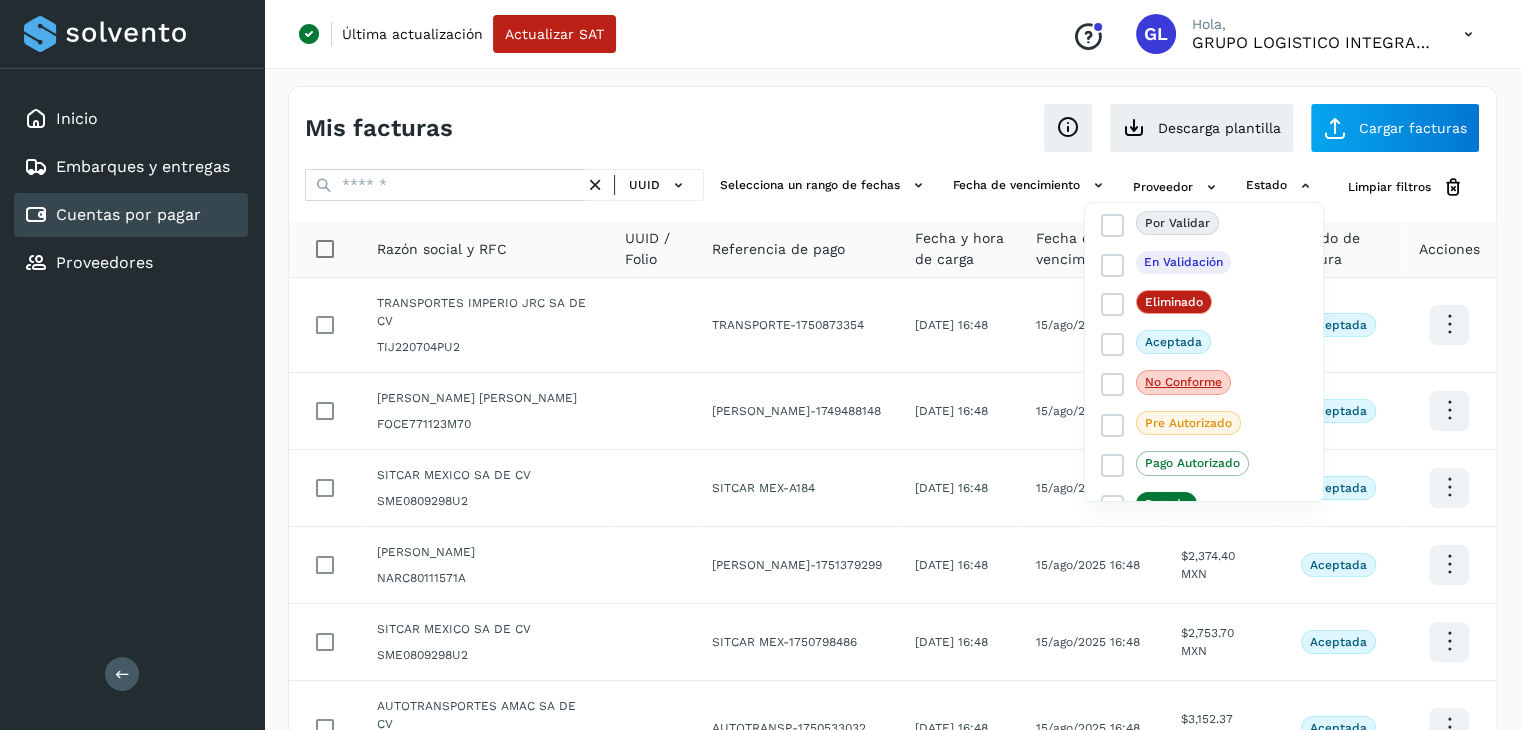 click at bounding box center [760, 365] 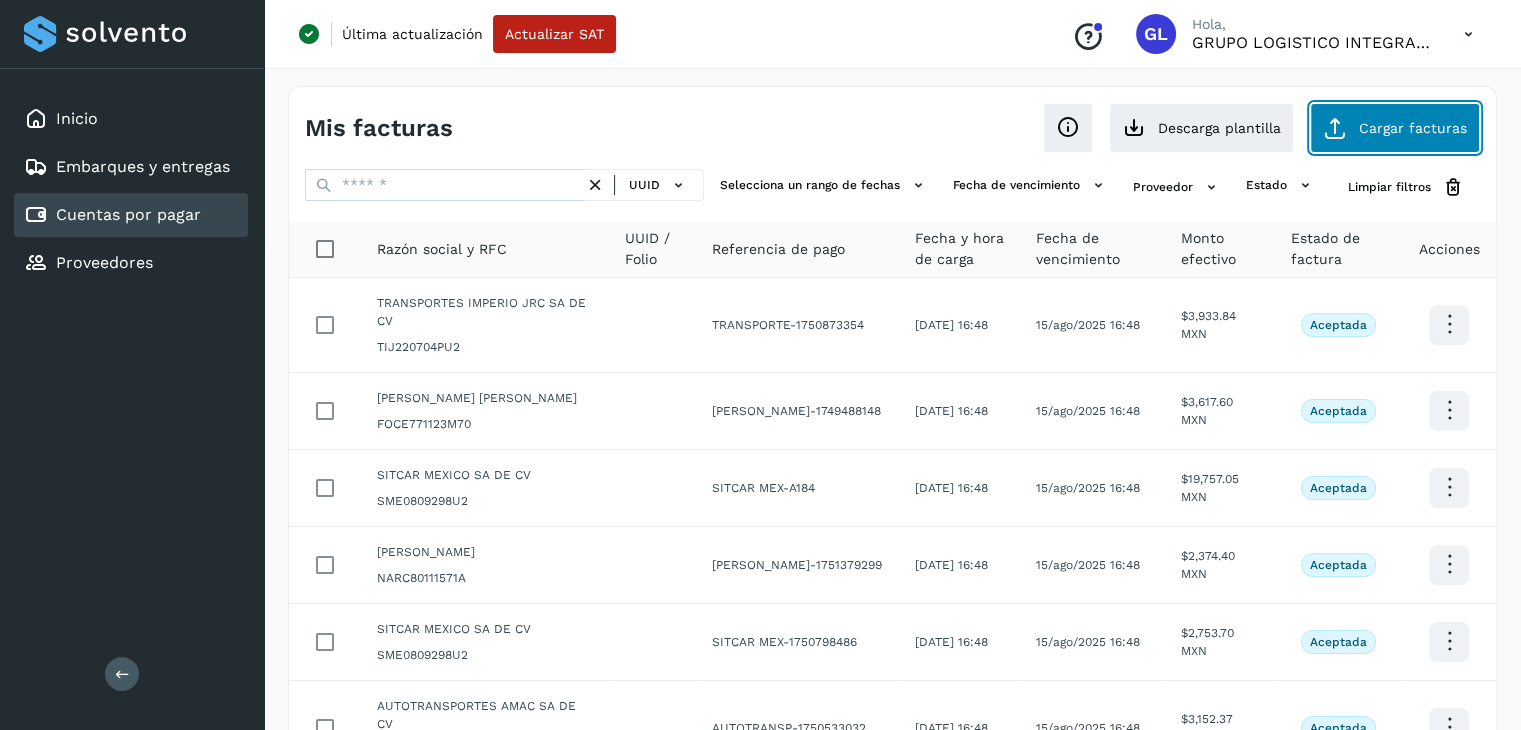 click at bounding box center [1335, 128] 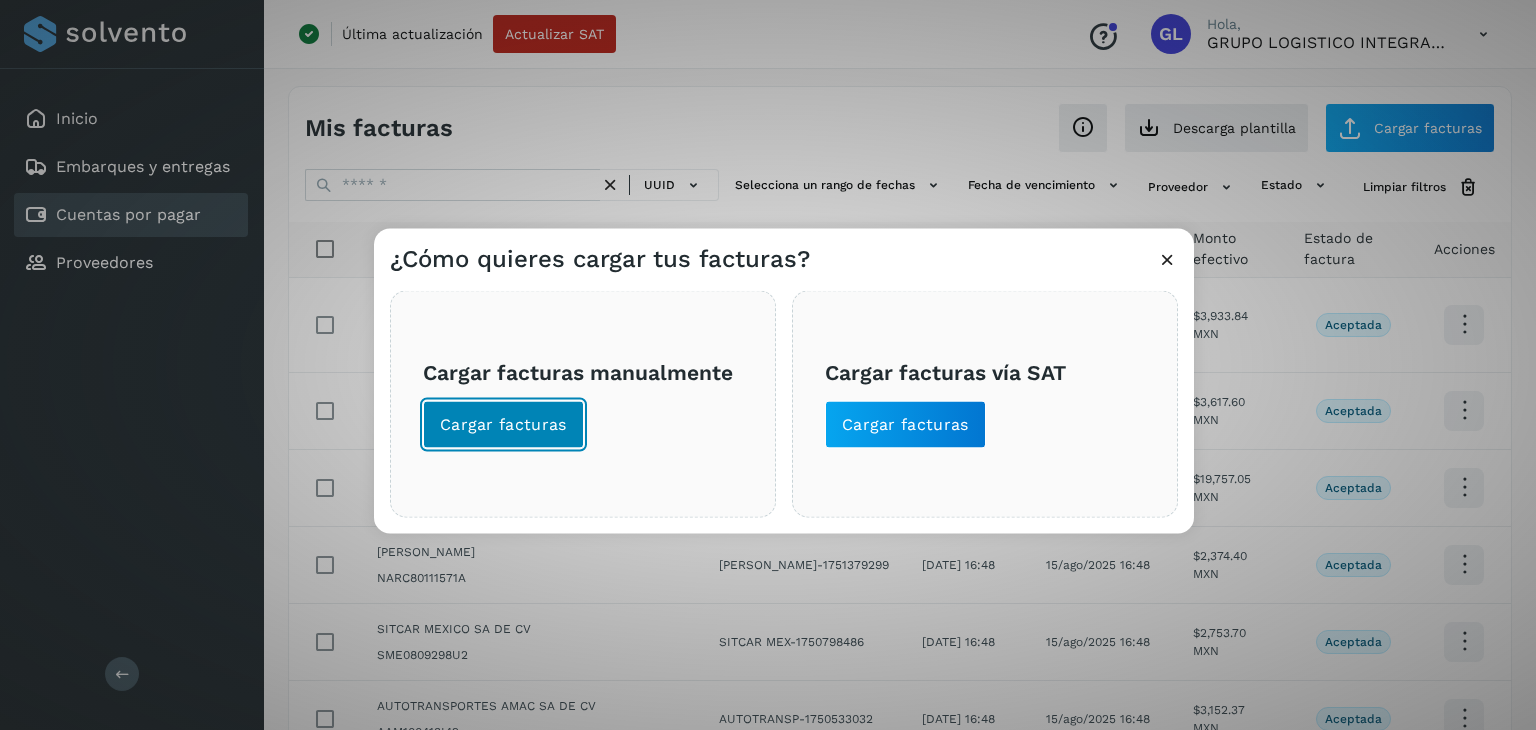click on "Cargar facturas" 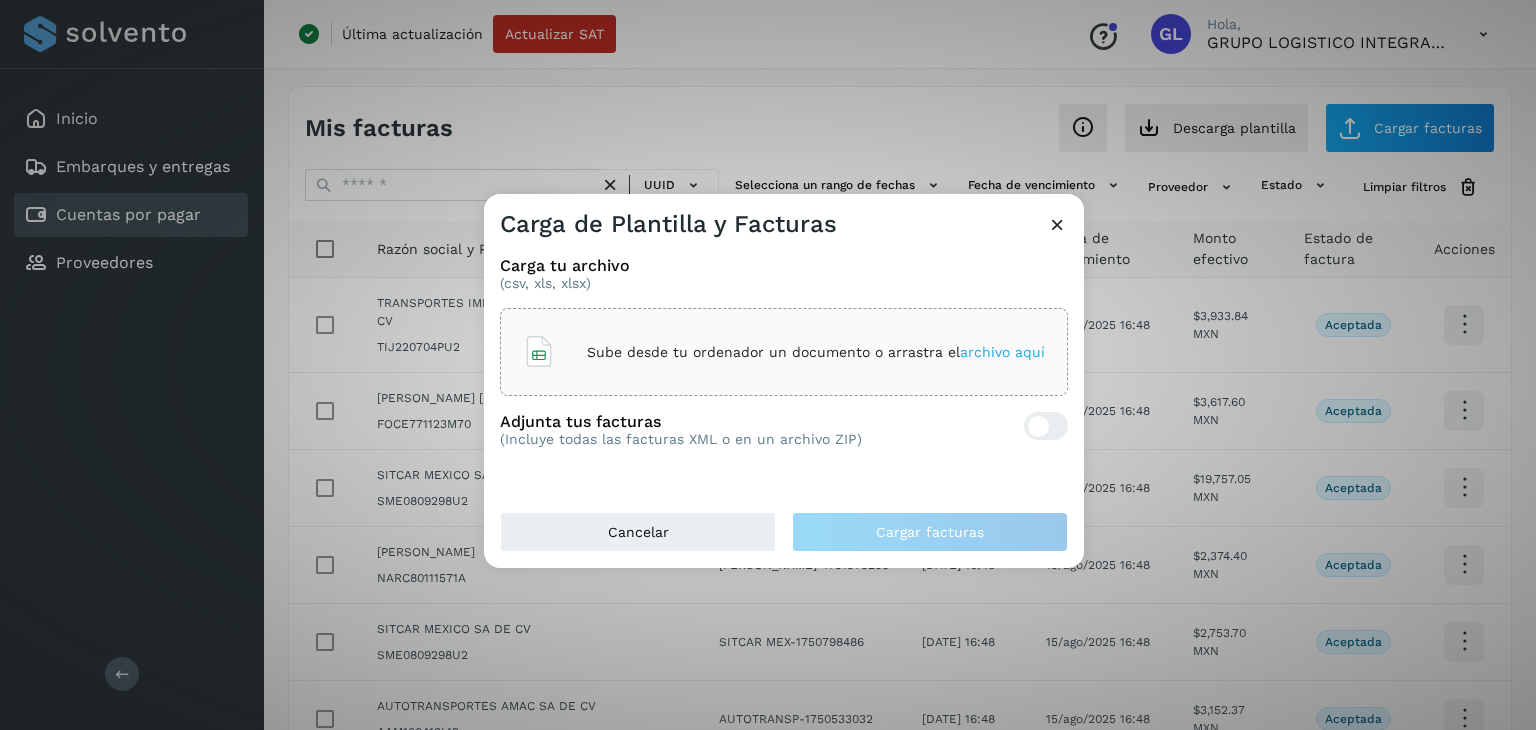 click on "Sube desde tu ordenador un documento o arrastra el  archivo aquí" at bounding box center (816, 352) 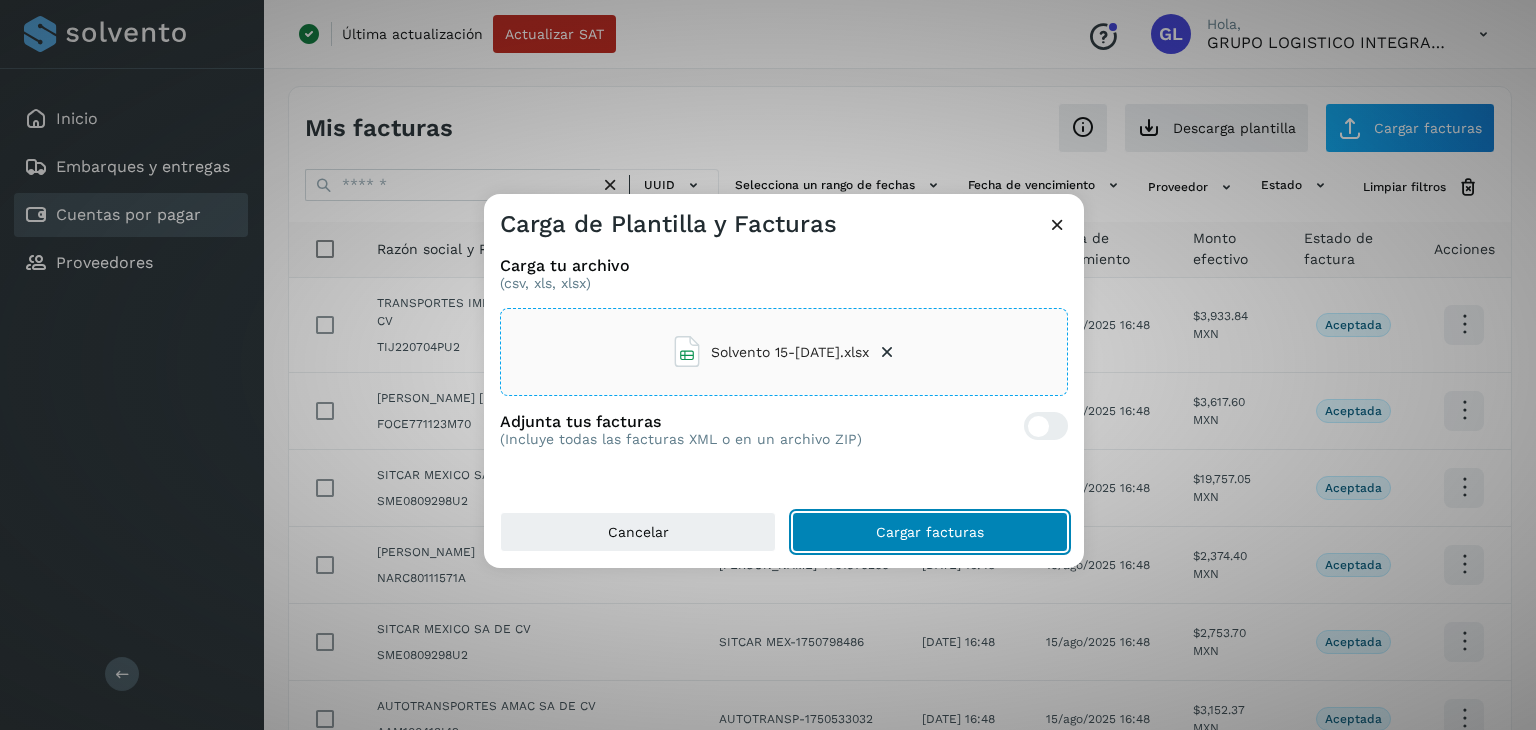 click on "Cargar facturas" 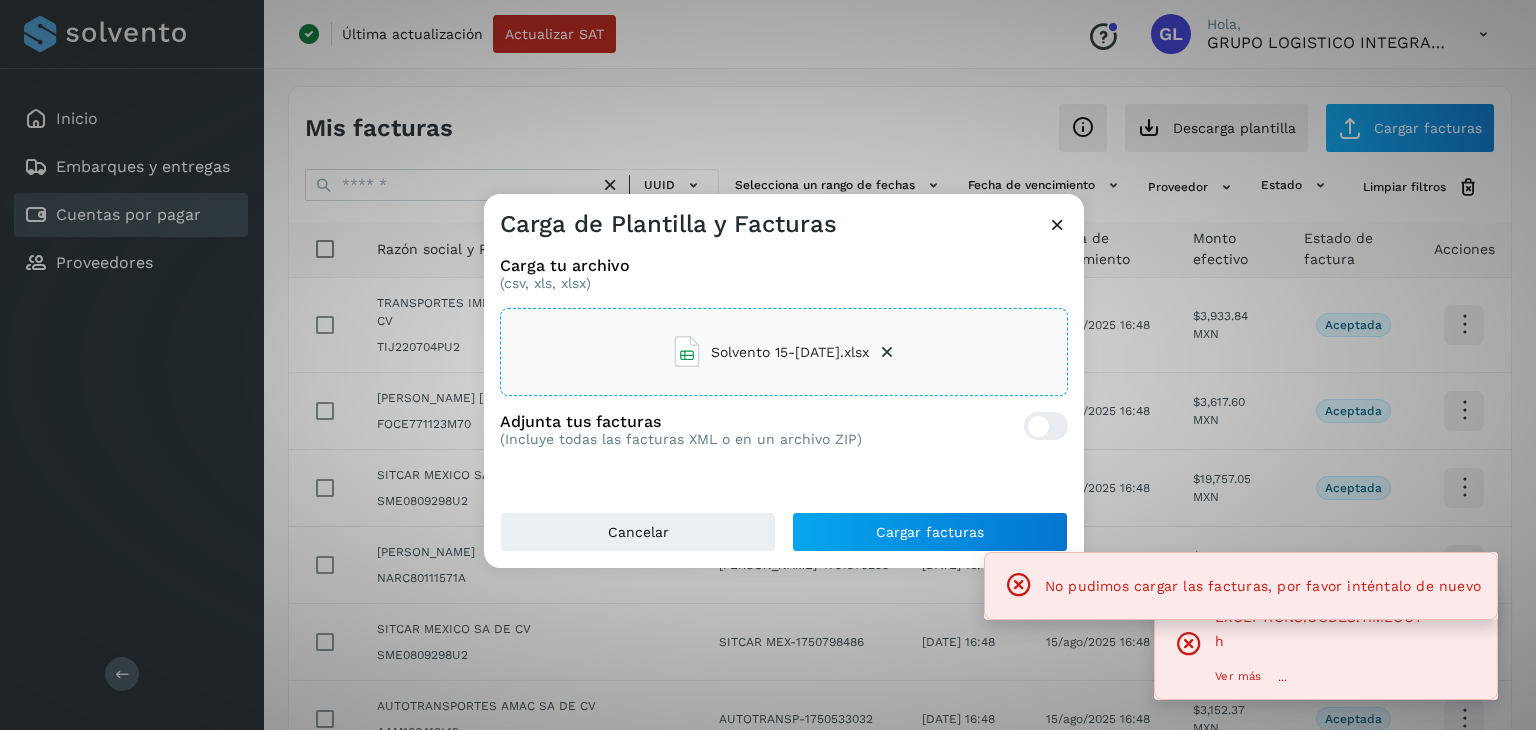 click on "Ver más" at bounding box center (1238, 677) 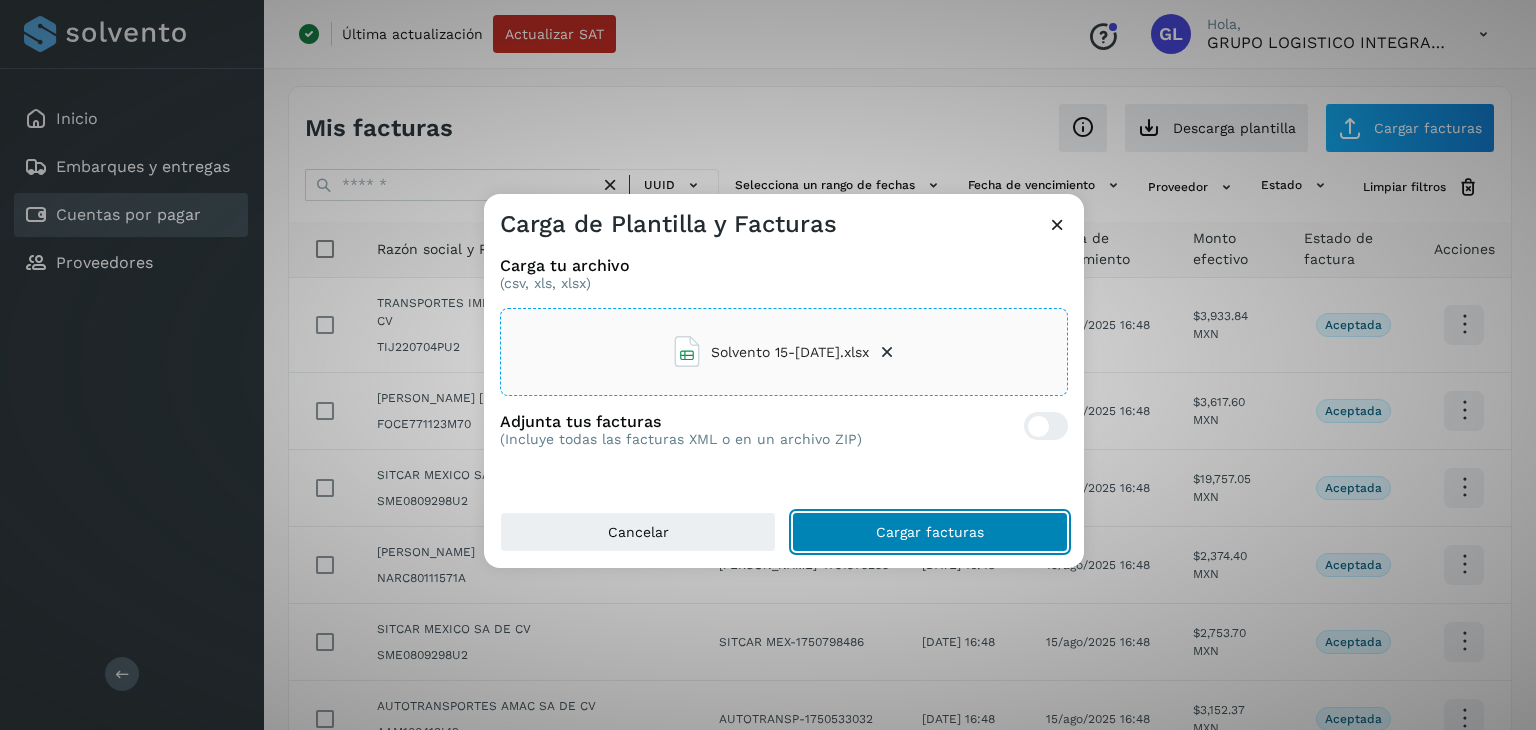 click on "Cargar facturas" 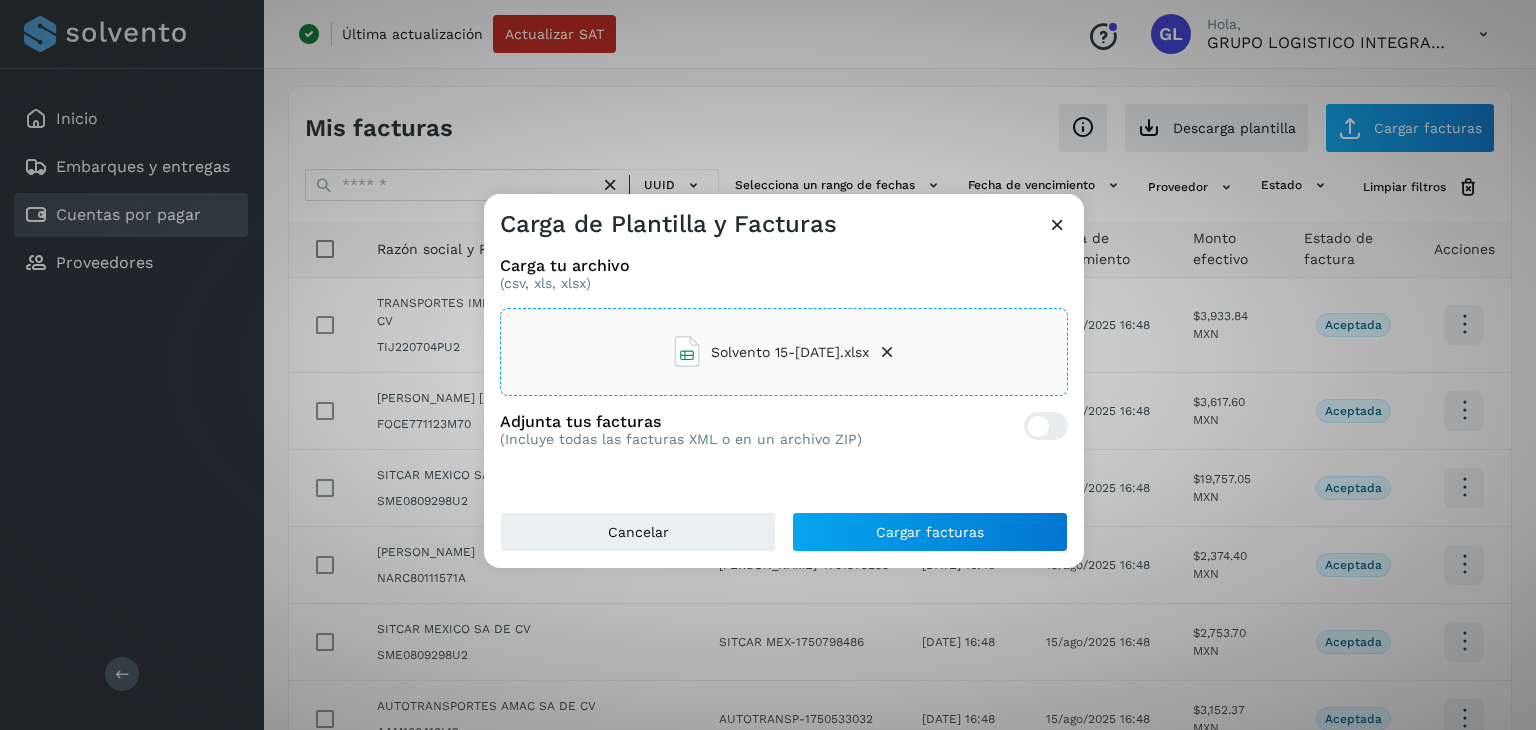 click at bounding box center [1057, 224] 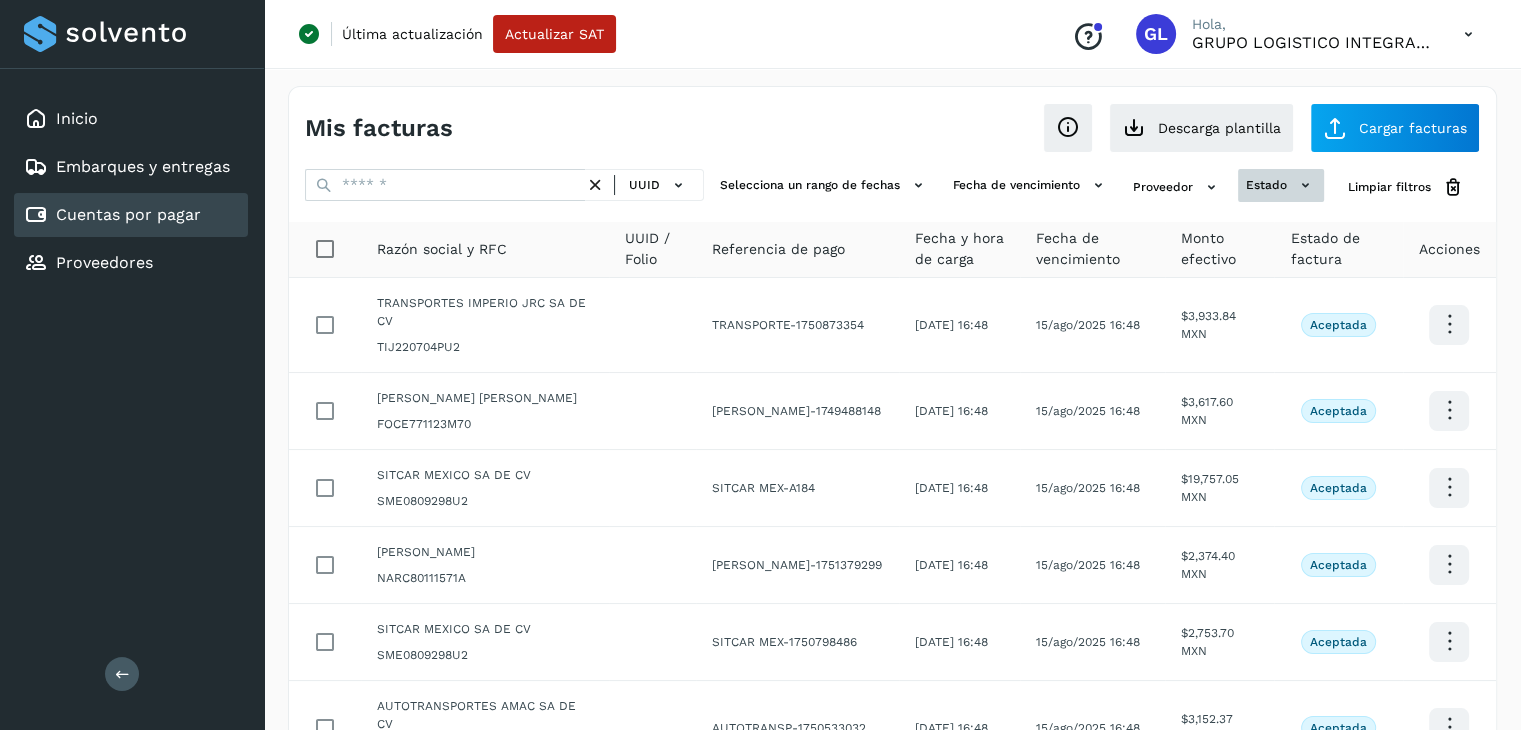 click on "estado" 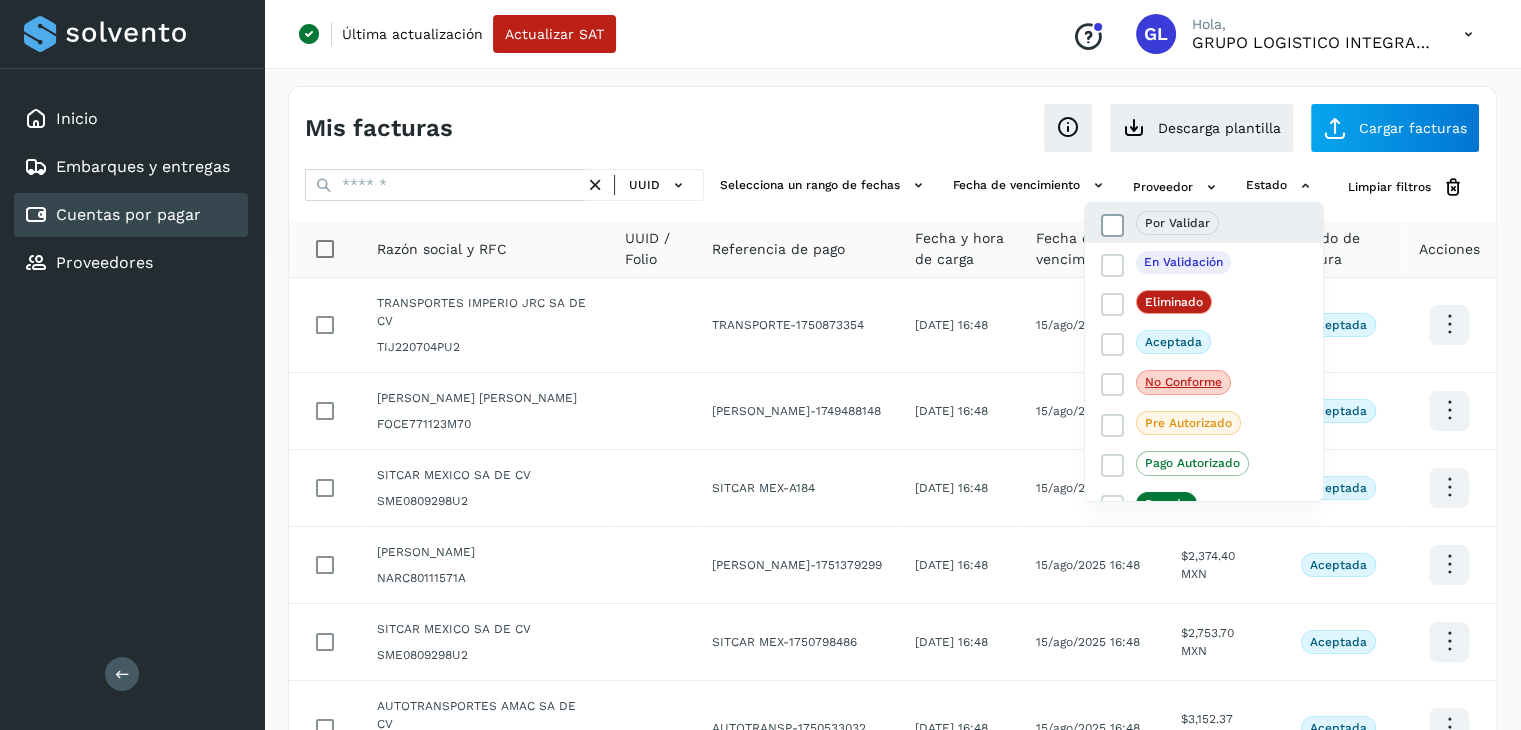 click at bounding box center (1113, 225) 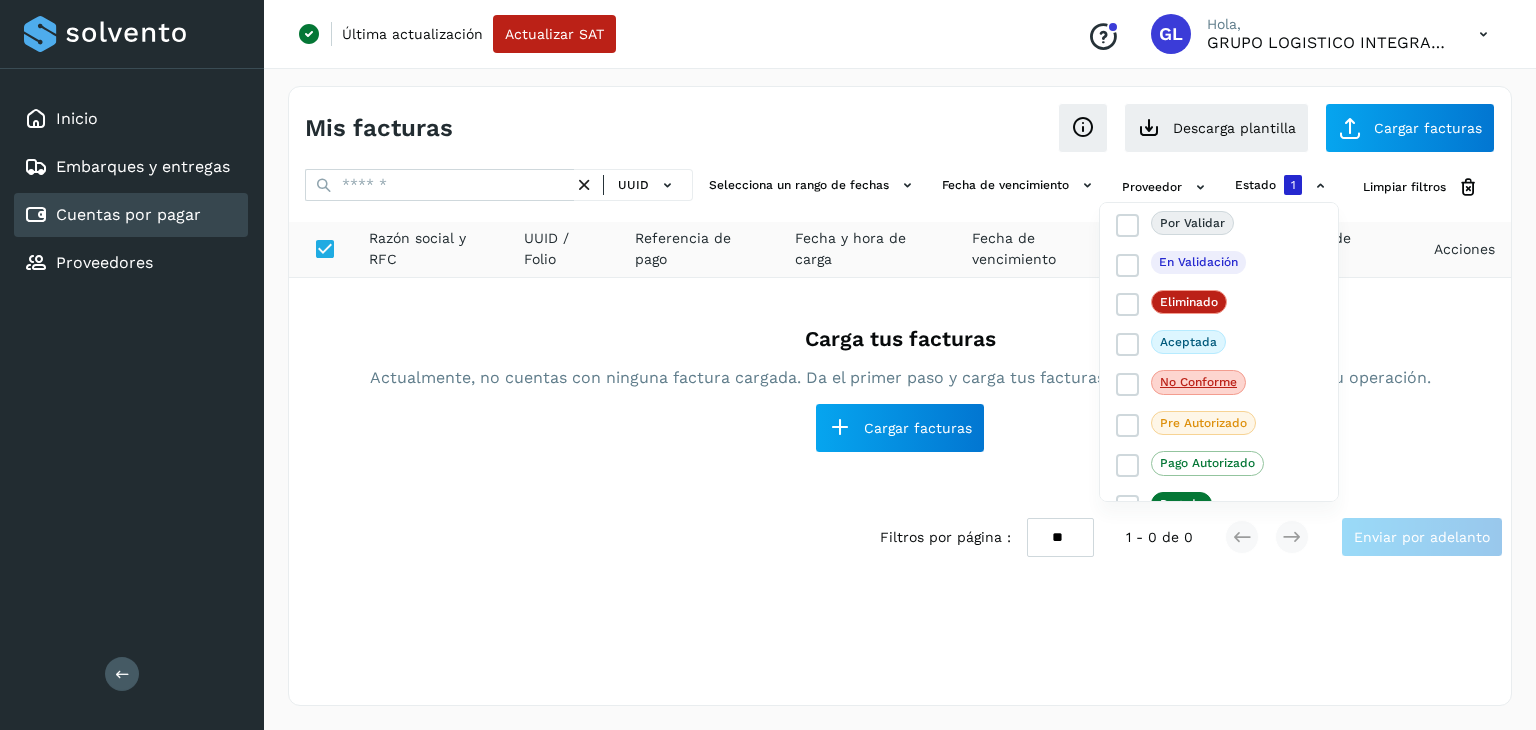 click at bounding box center [768, 365] 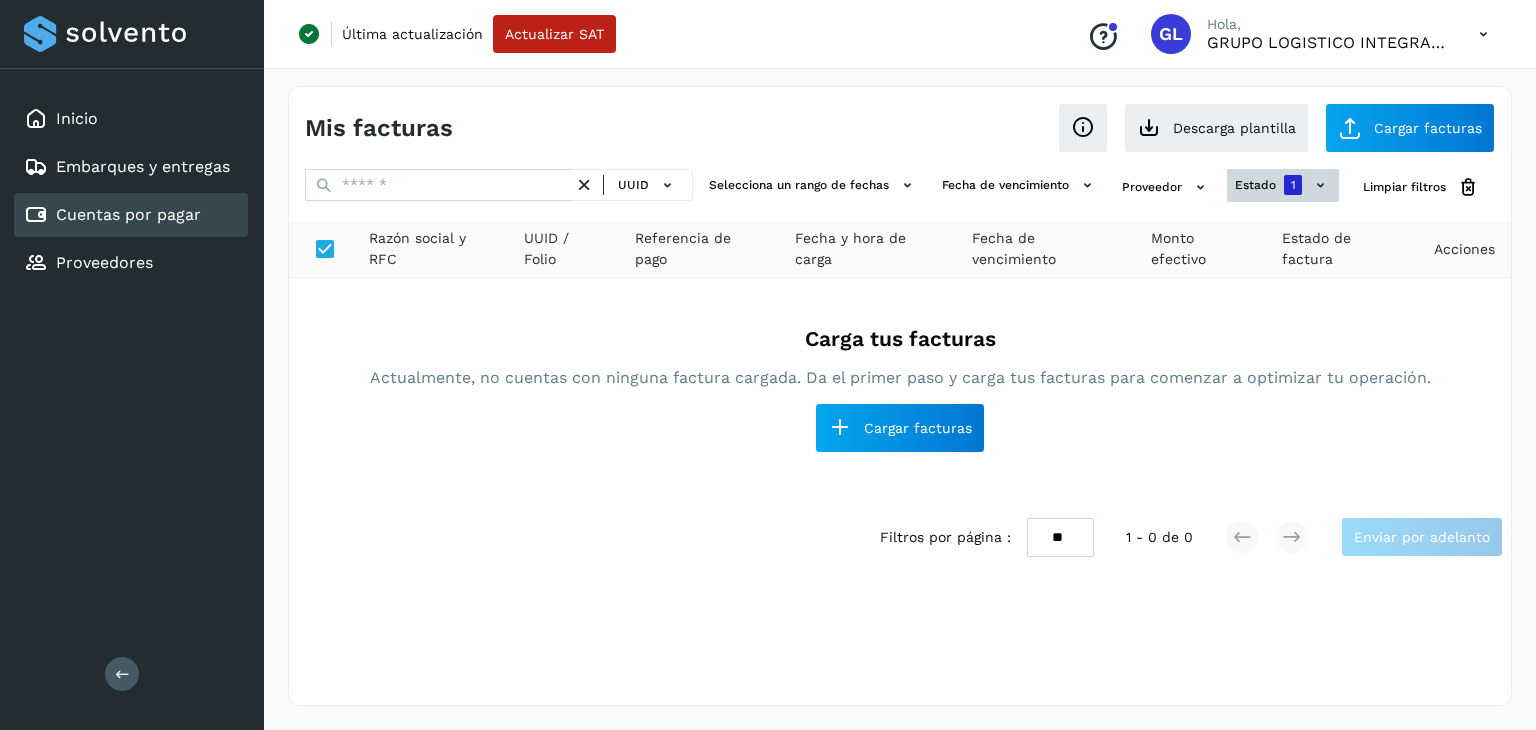 click 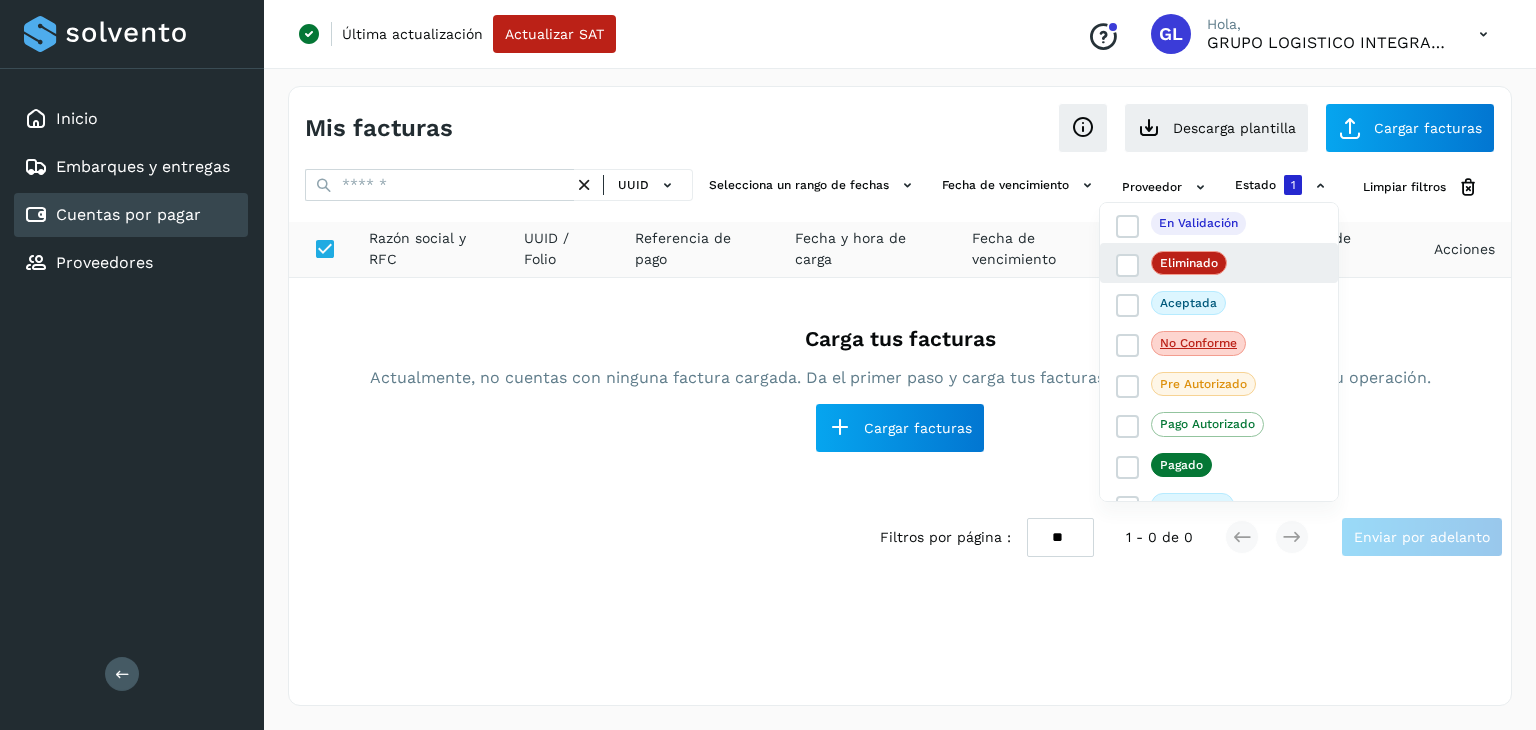 scroll, scrollTop: 60, scrollLeft: 0, axis: vertical 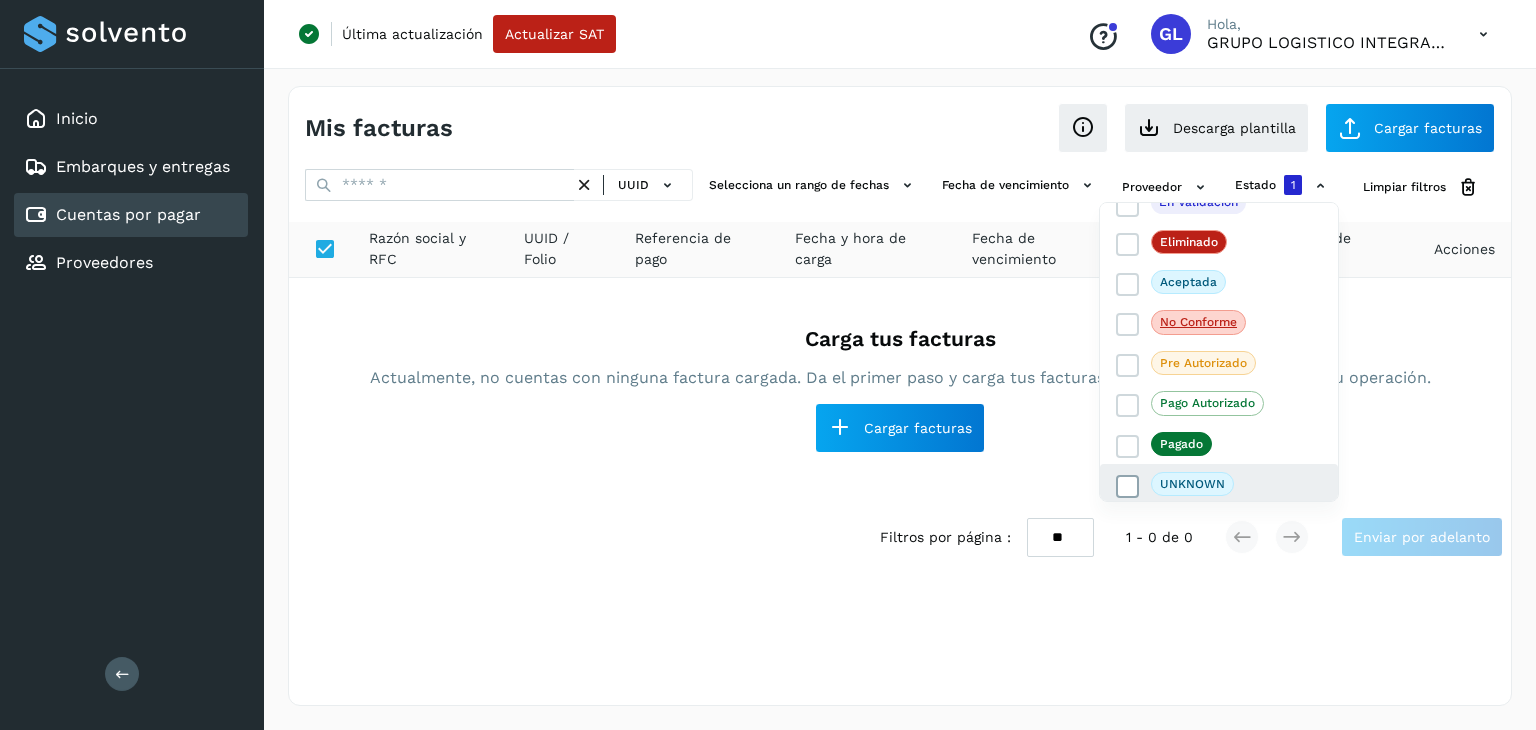 click at bounding box center (1128, 487) 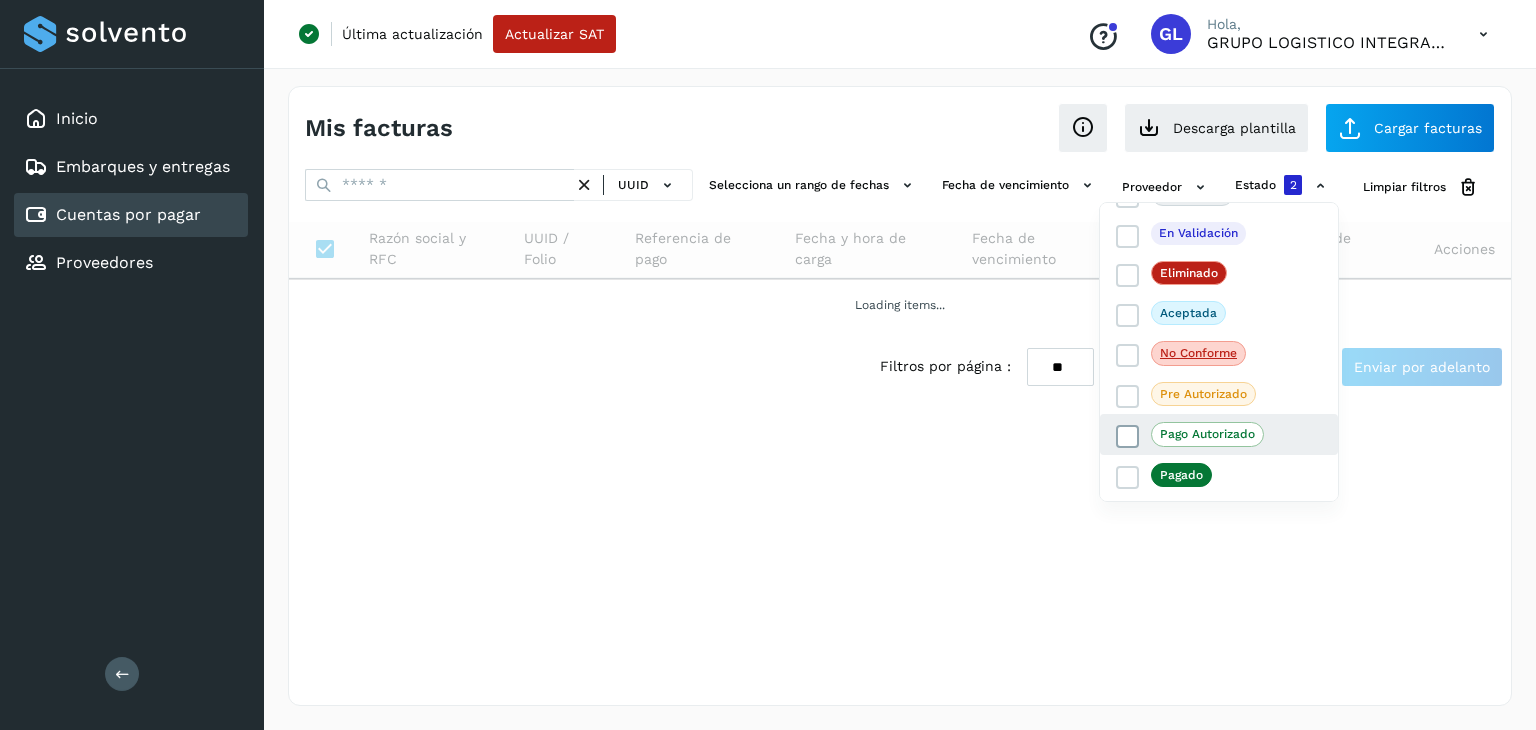scroll, scrollTop: 0, scrollLeft: 0, axis: both 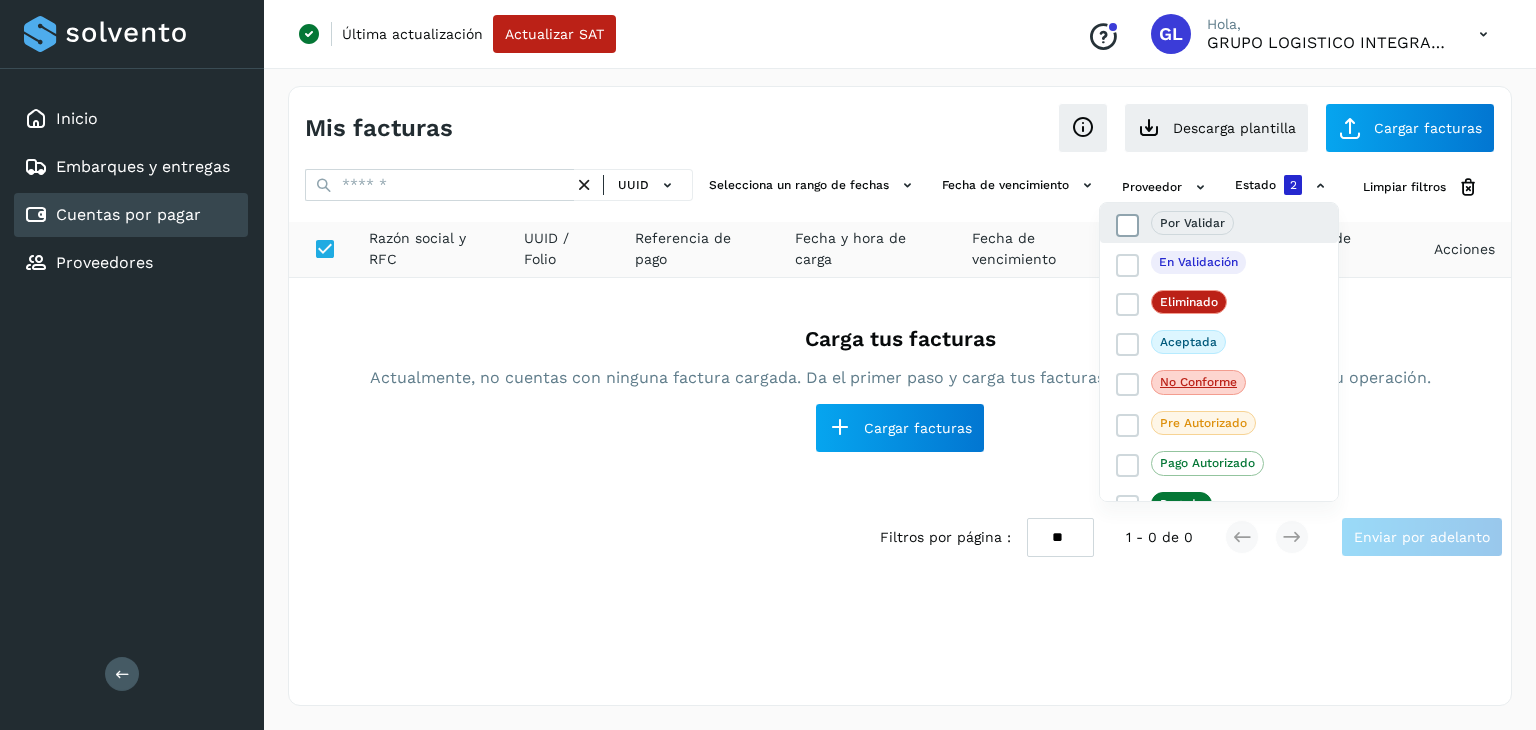 click at bounding box center (1128, 225) 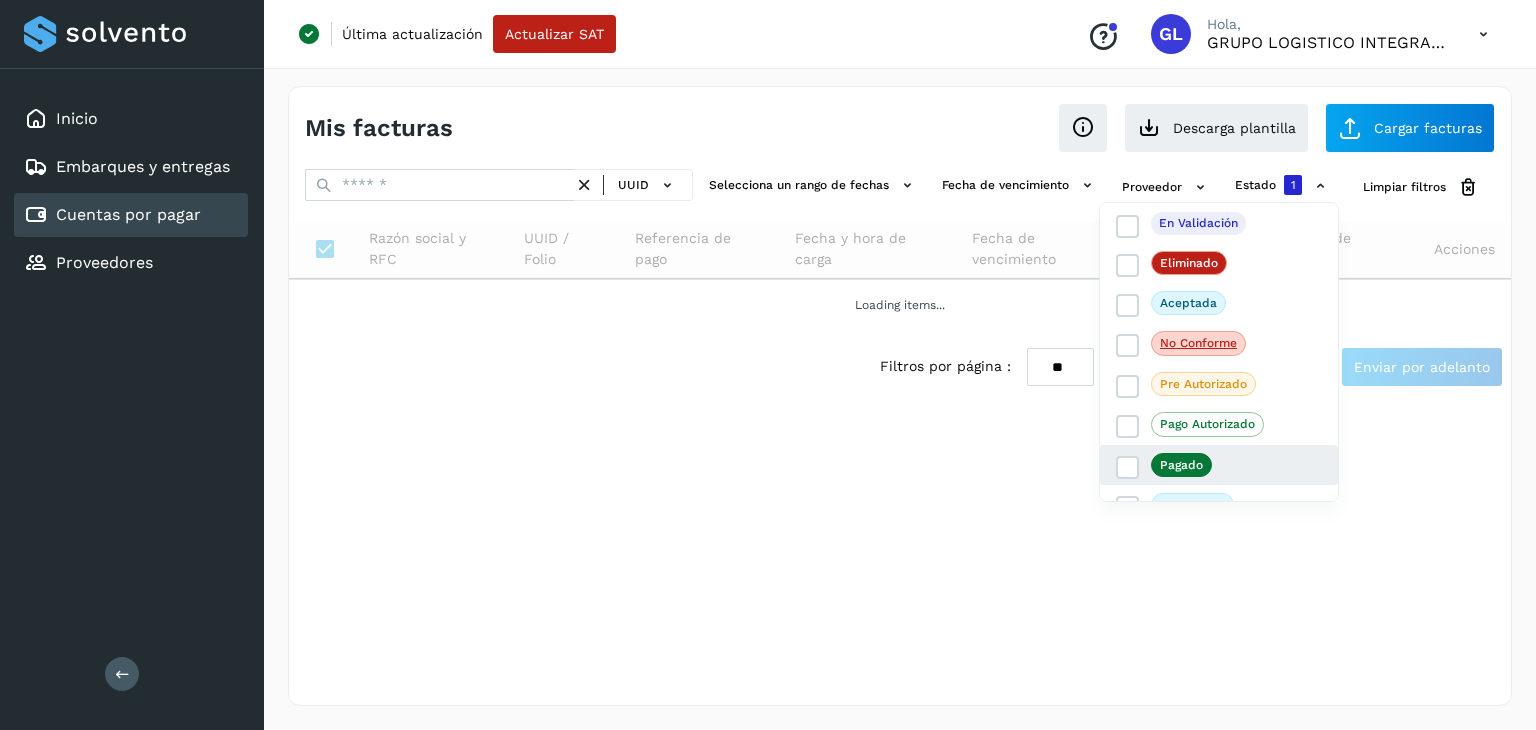 scroll, scrollTop: 60, scrollLeft: 0, axis: vertical 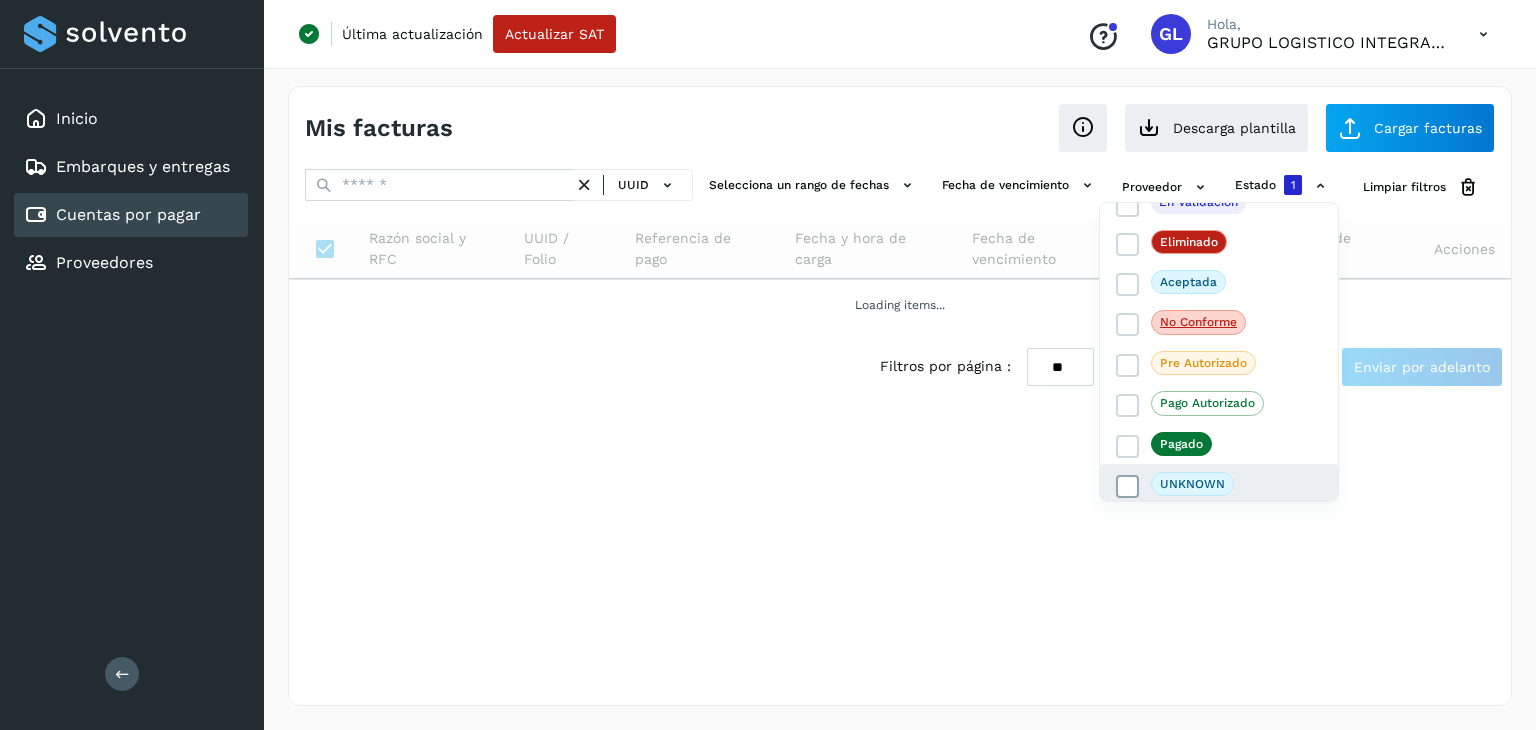 click at bounding box center (1128, 487) 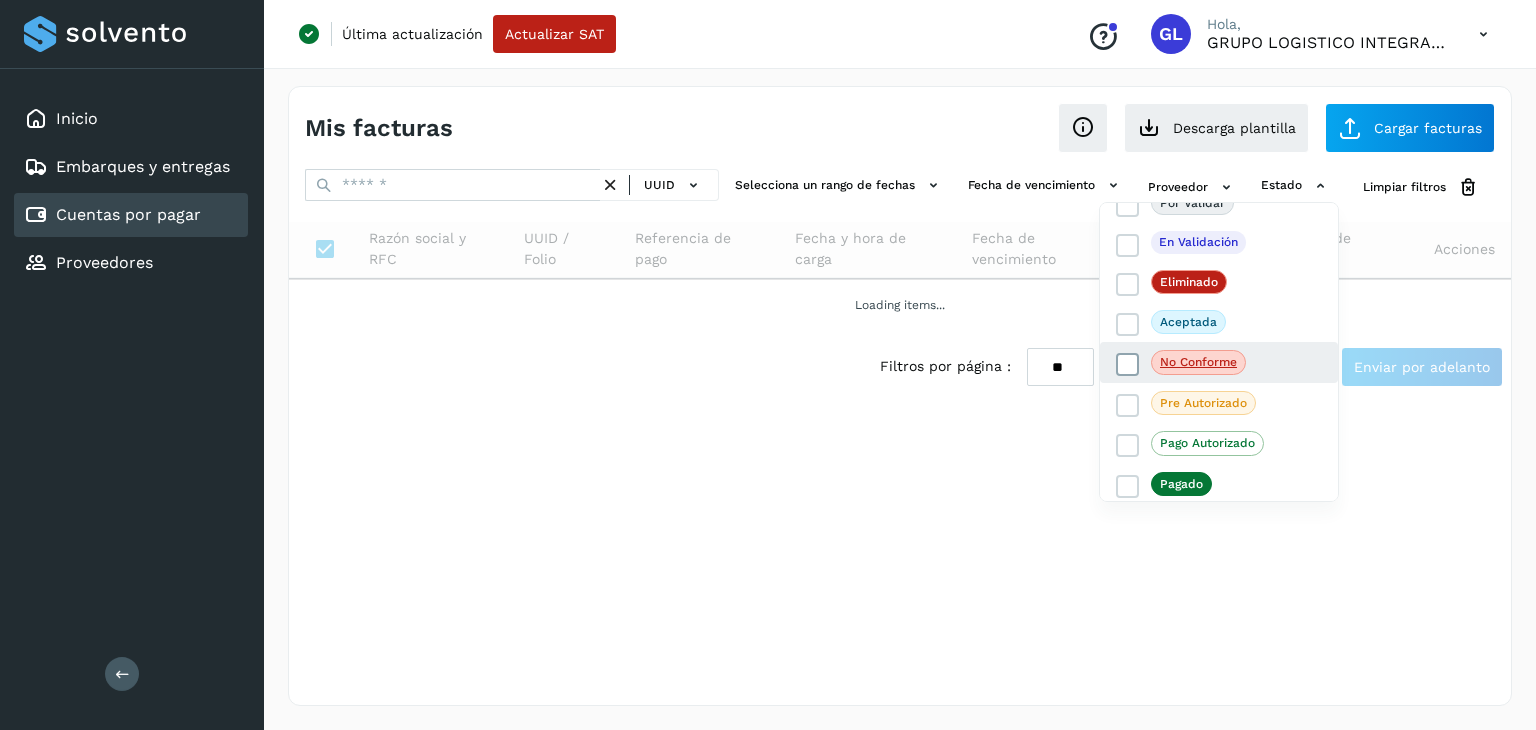 scroll, scrollTop: 0, scrollLeft: 0, axis: both 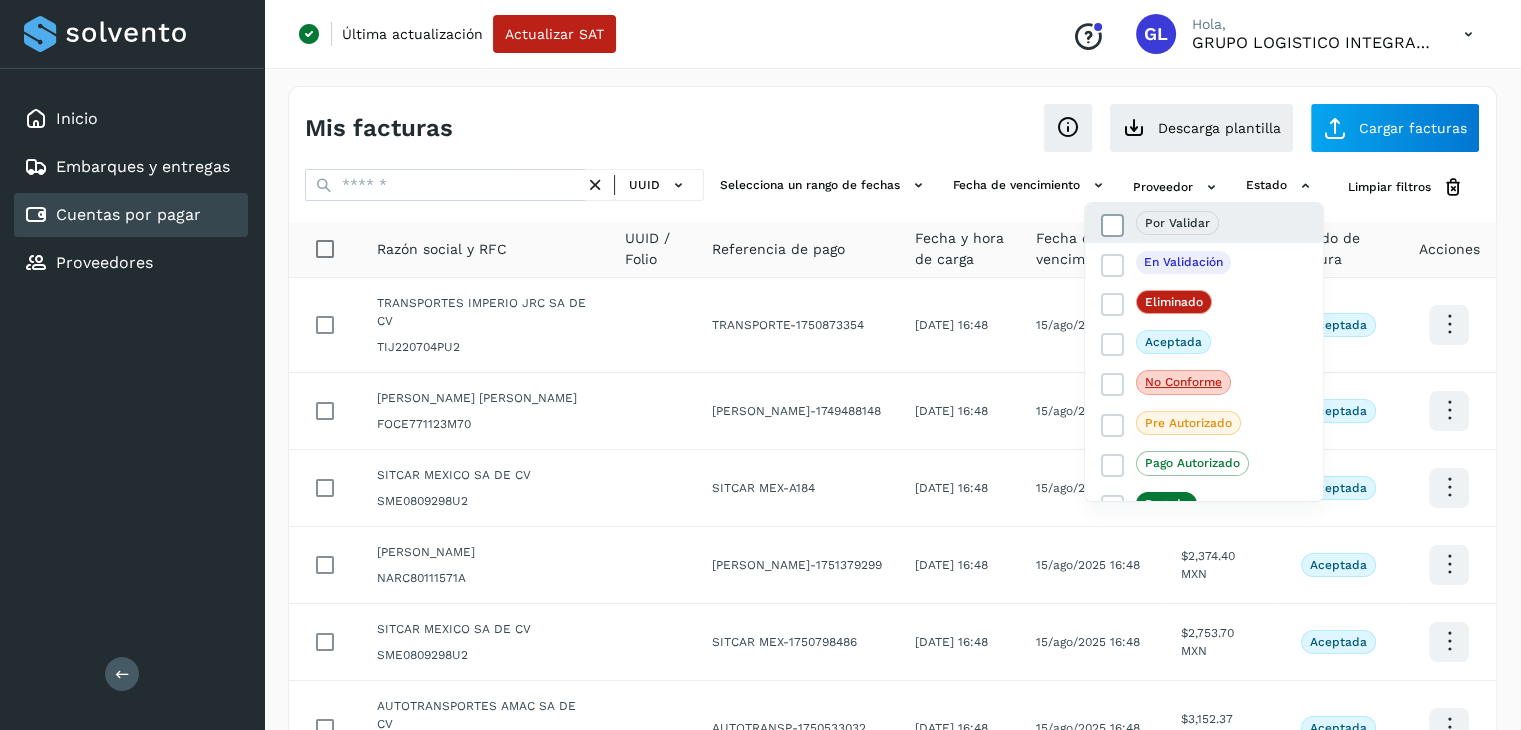 click at bounding box center (1113, 225) 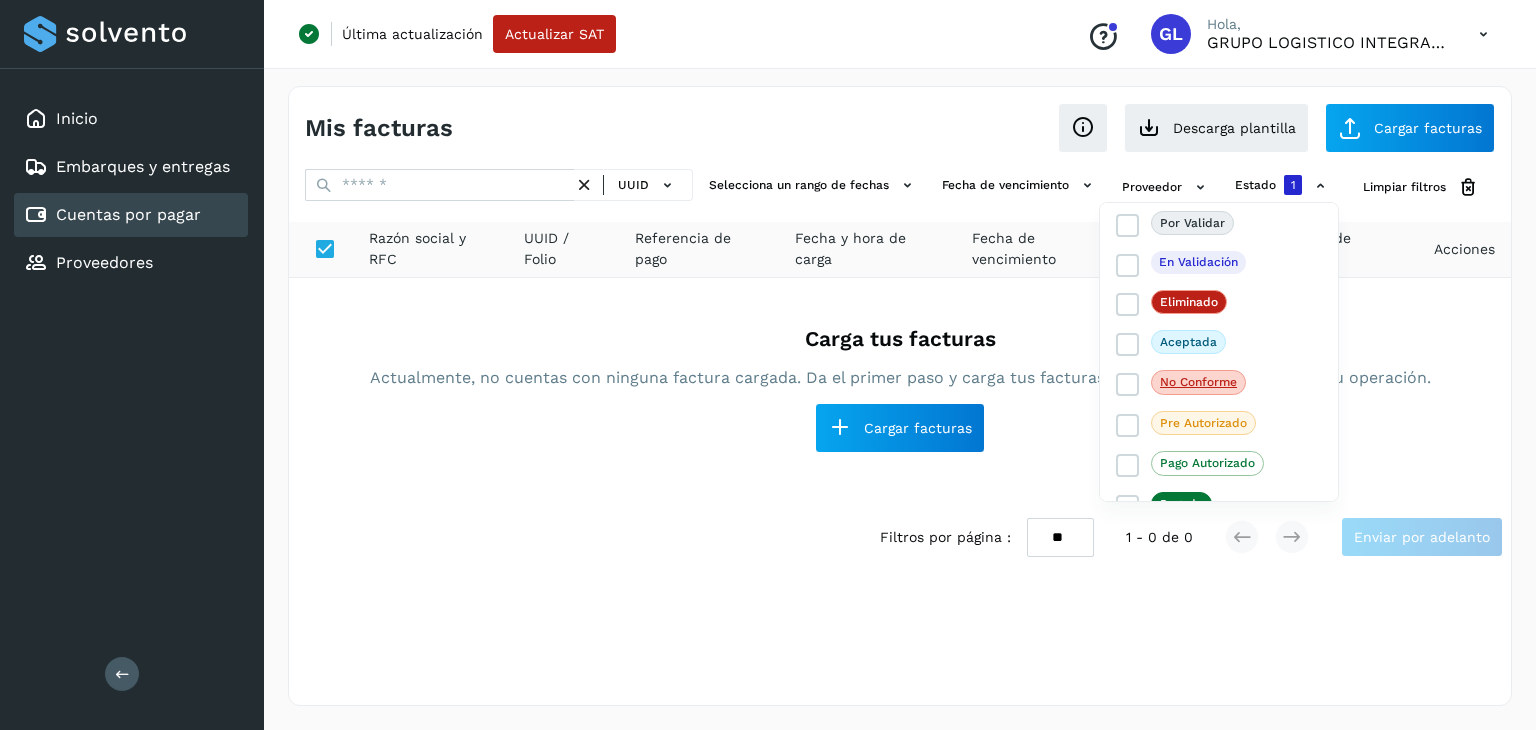click at bounding box center [768, 365] 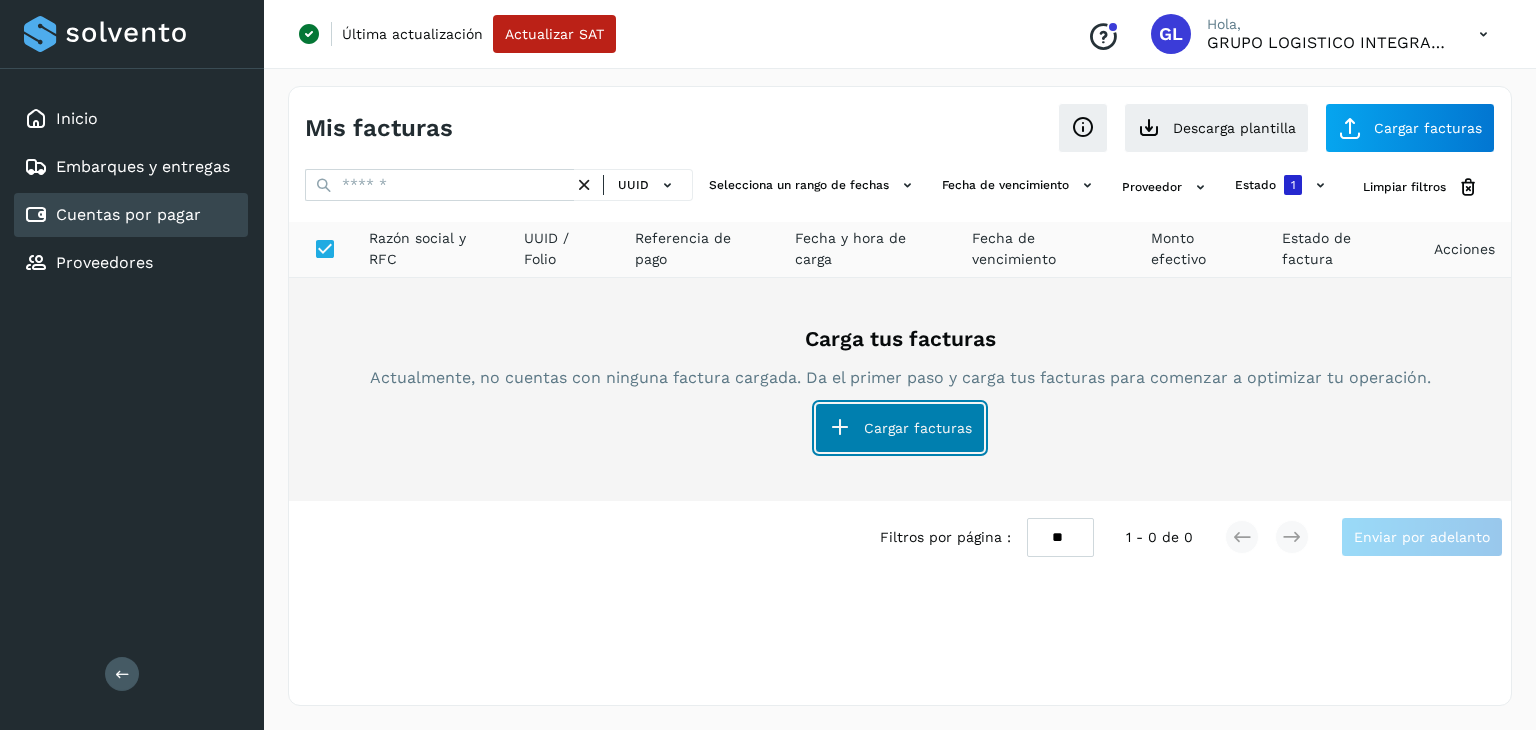 click on "Cargar facturas" 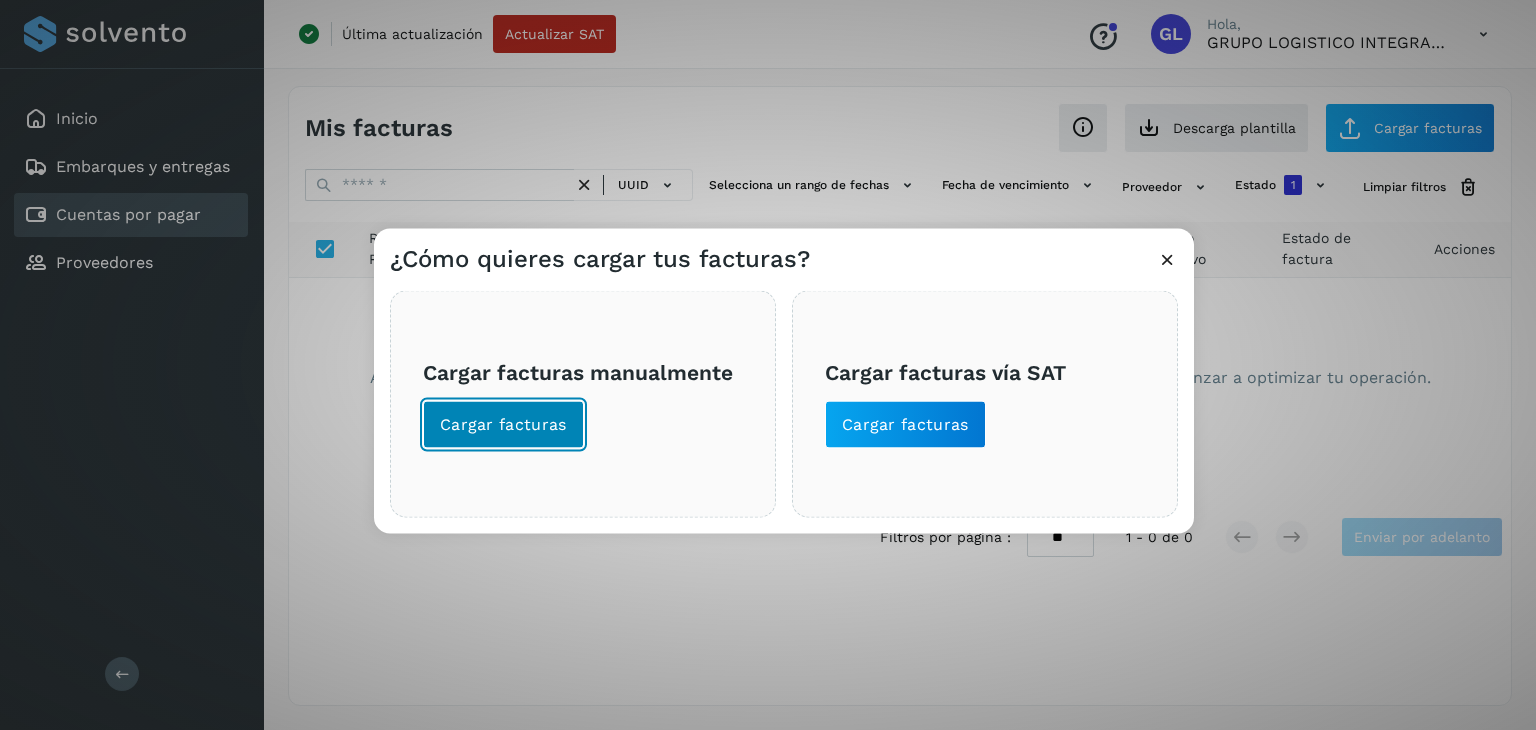 click on "Cargar facturas" 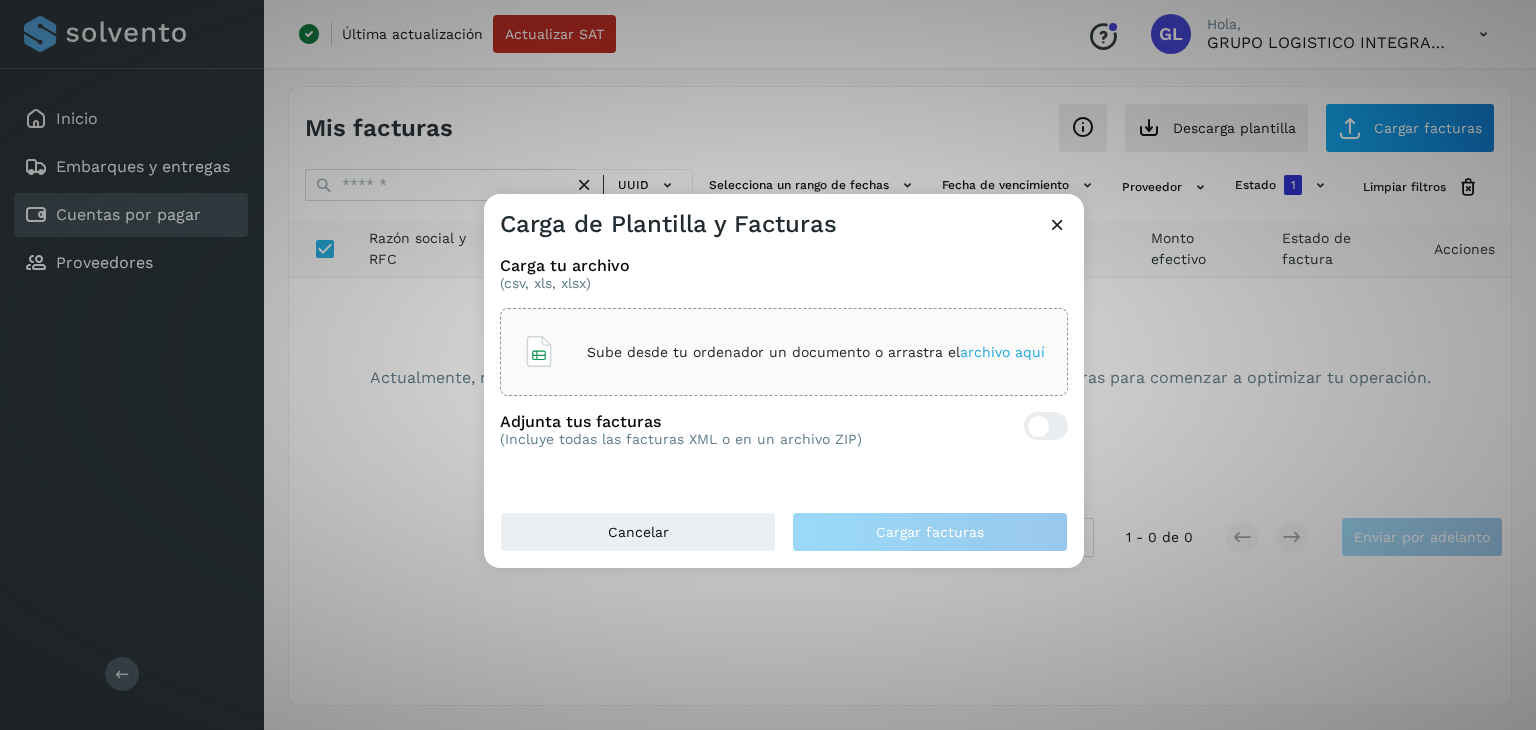 click on "archivo aquí" at bounding box center [1002, 352] 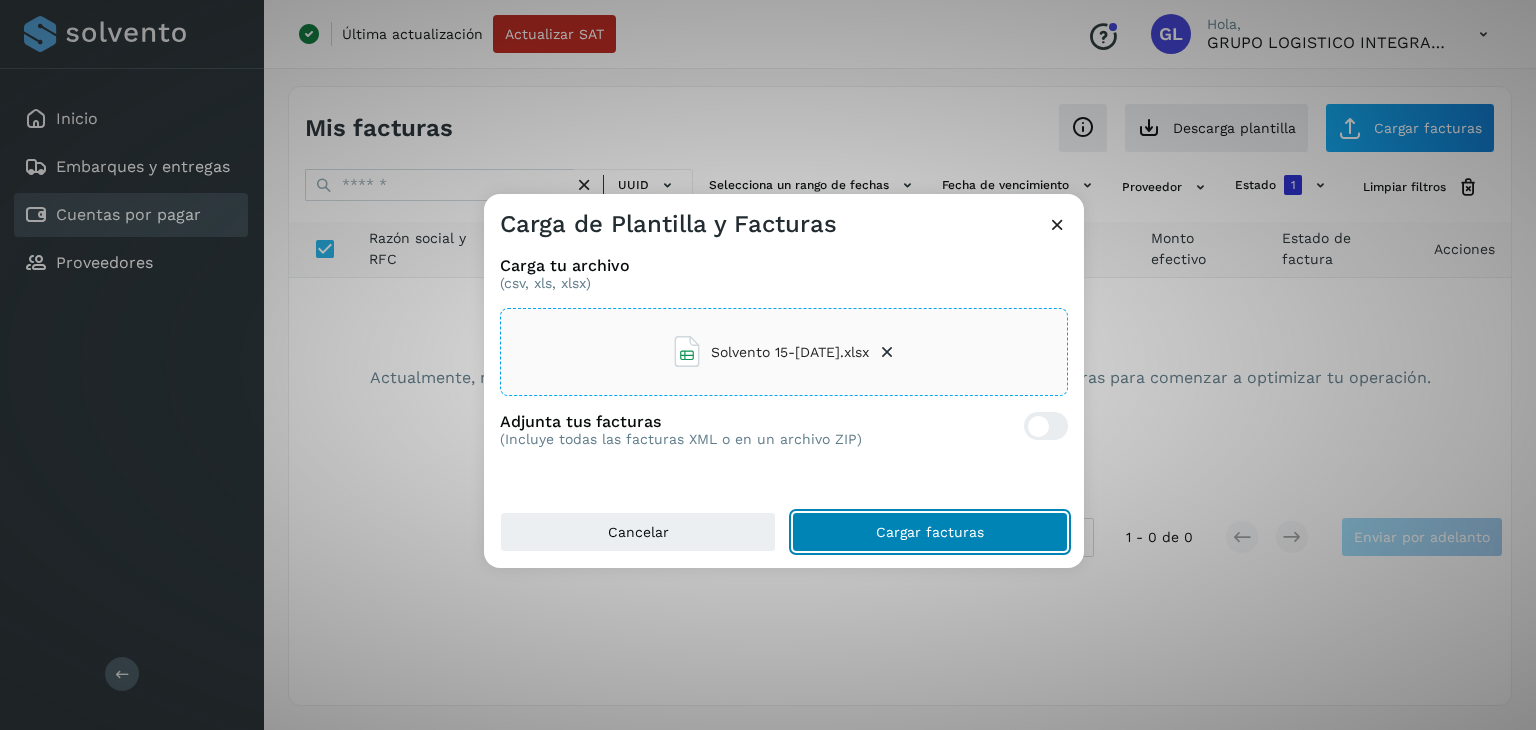 click on "Cargar facturas" 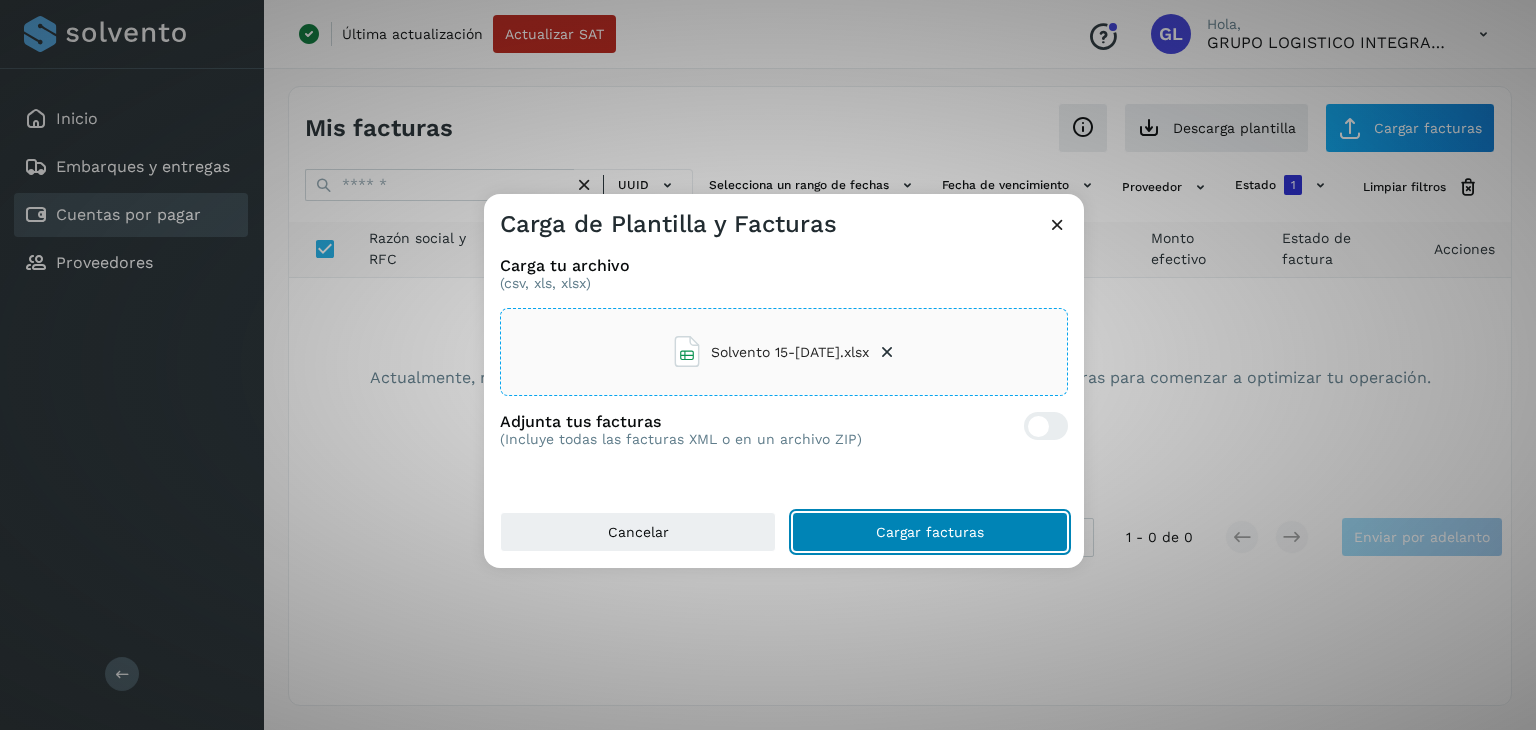 click on "Cargar facturas" 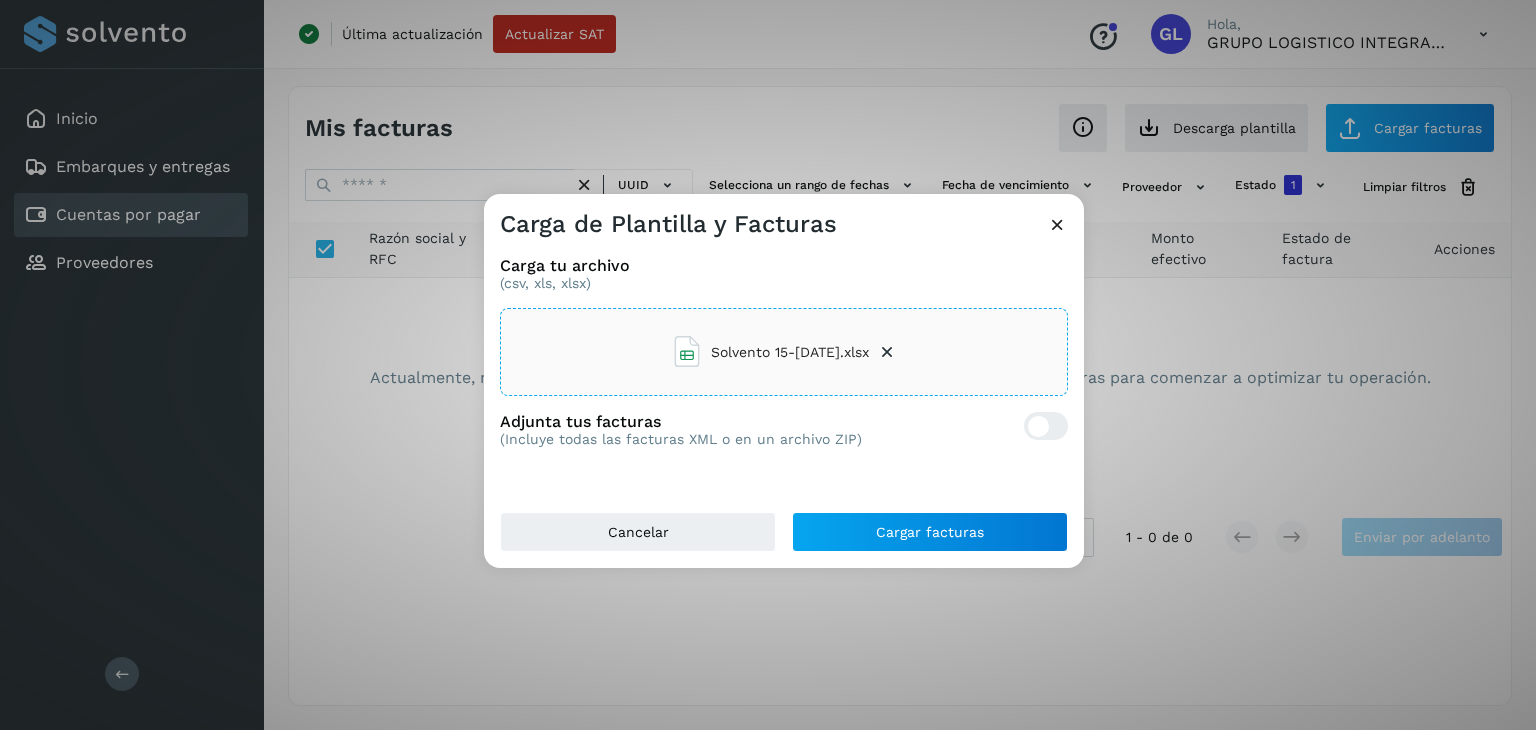 click at bounding box center (1057, 224) 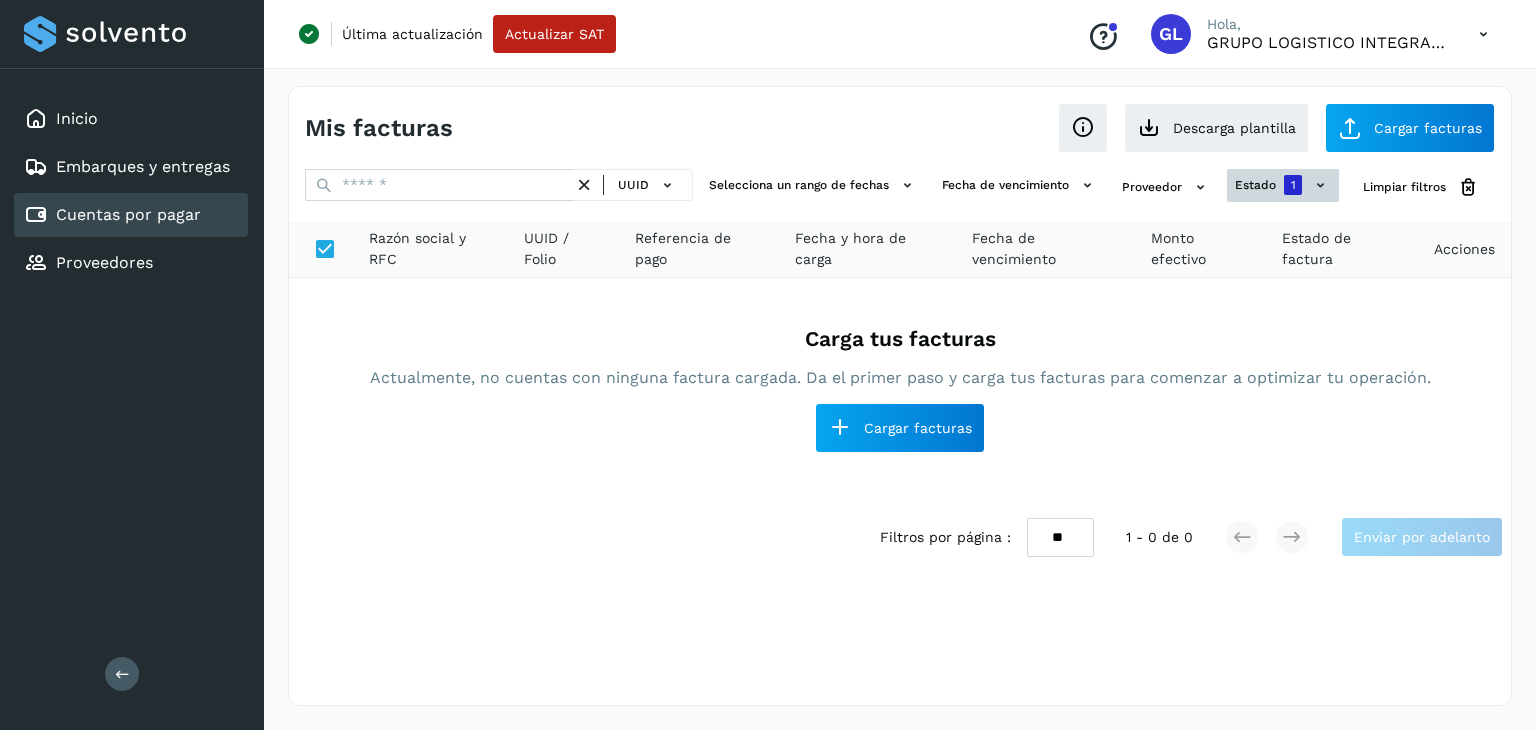 click on "1" 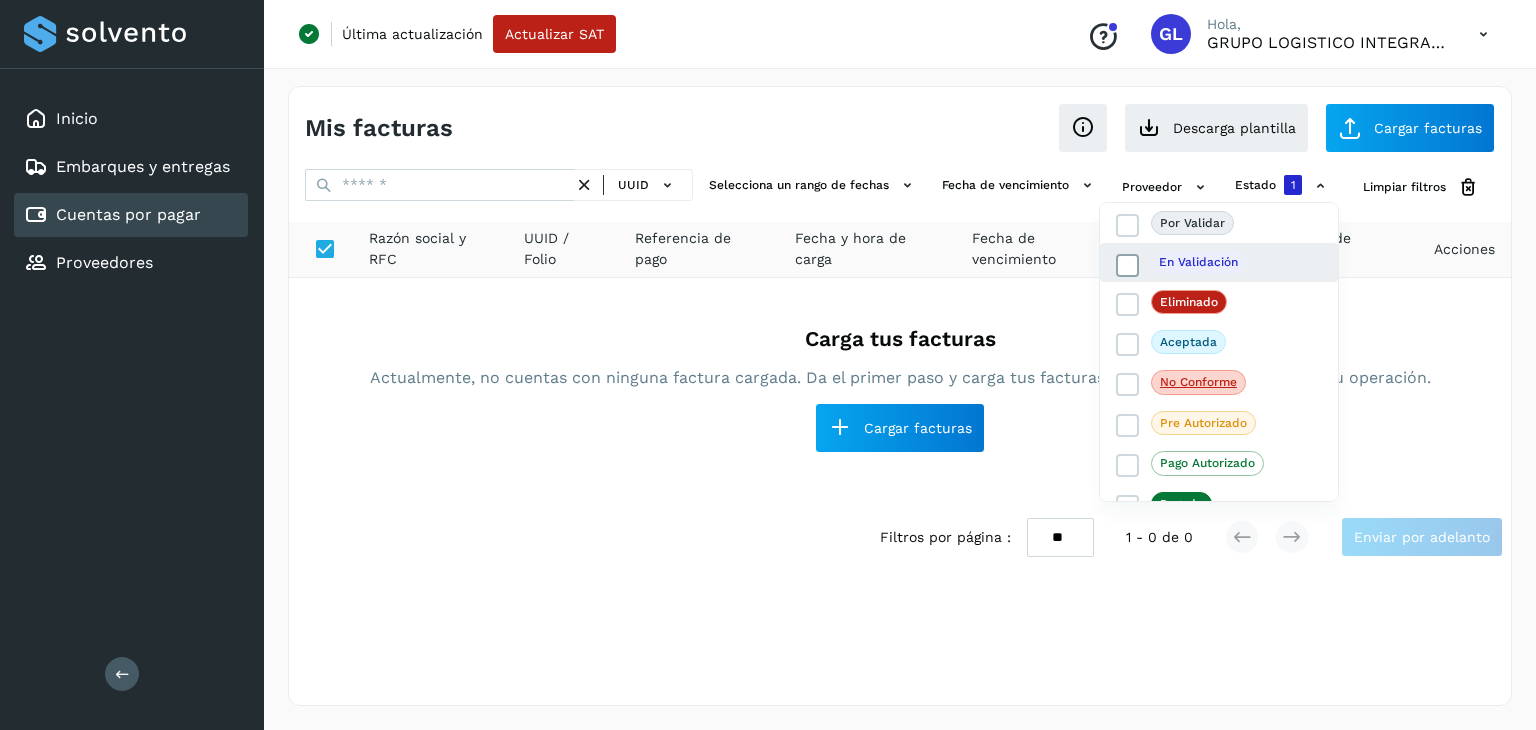 click at bounding box center [1128, 266] 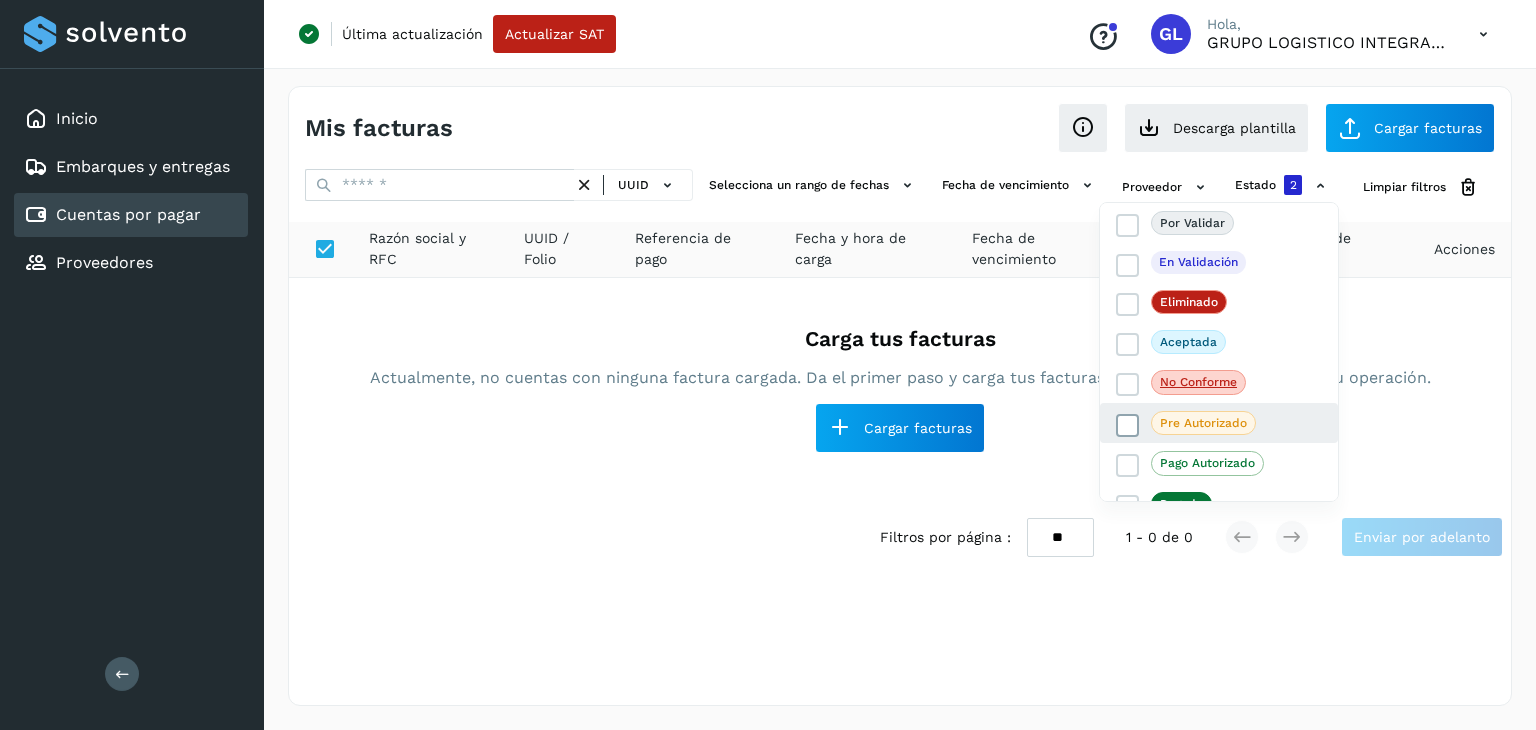 click at bounding box center (1128, 425) 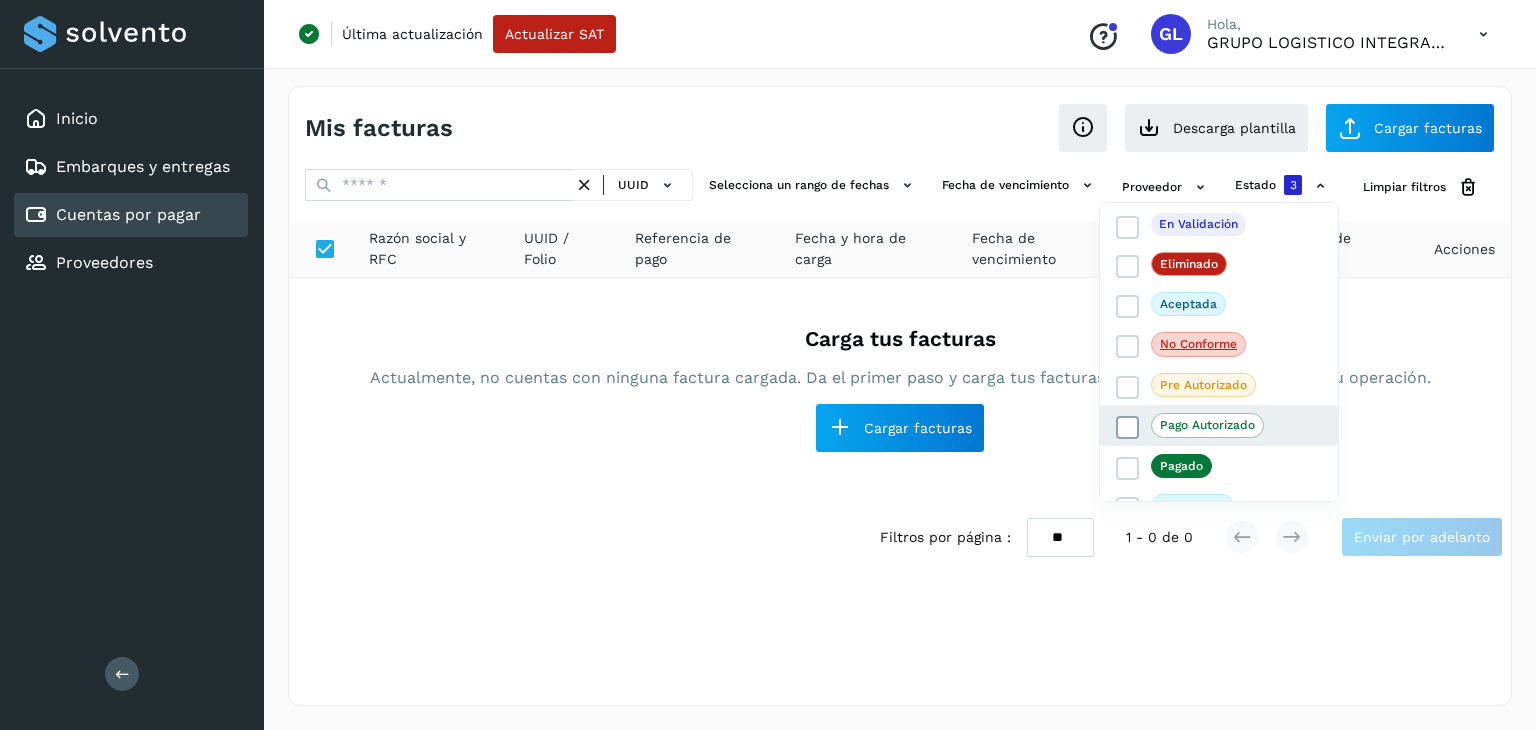 scroll, scrollTop: 60, scrollLeft: 0, axis: vertical 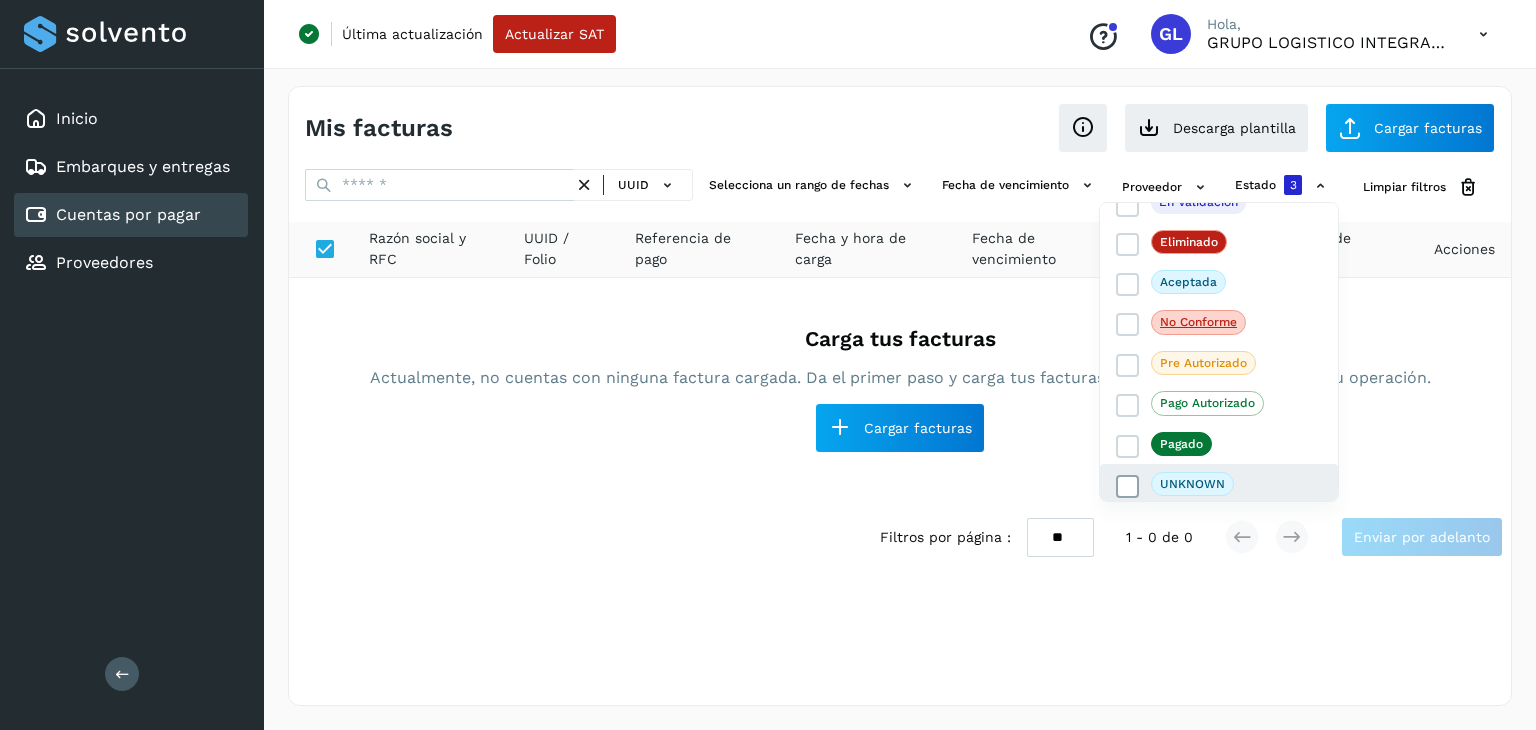 click at bounding box center (1128, 487) 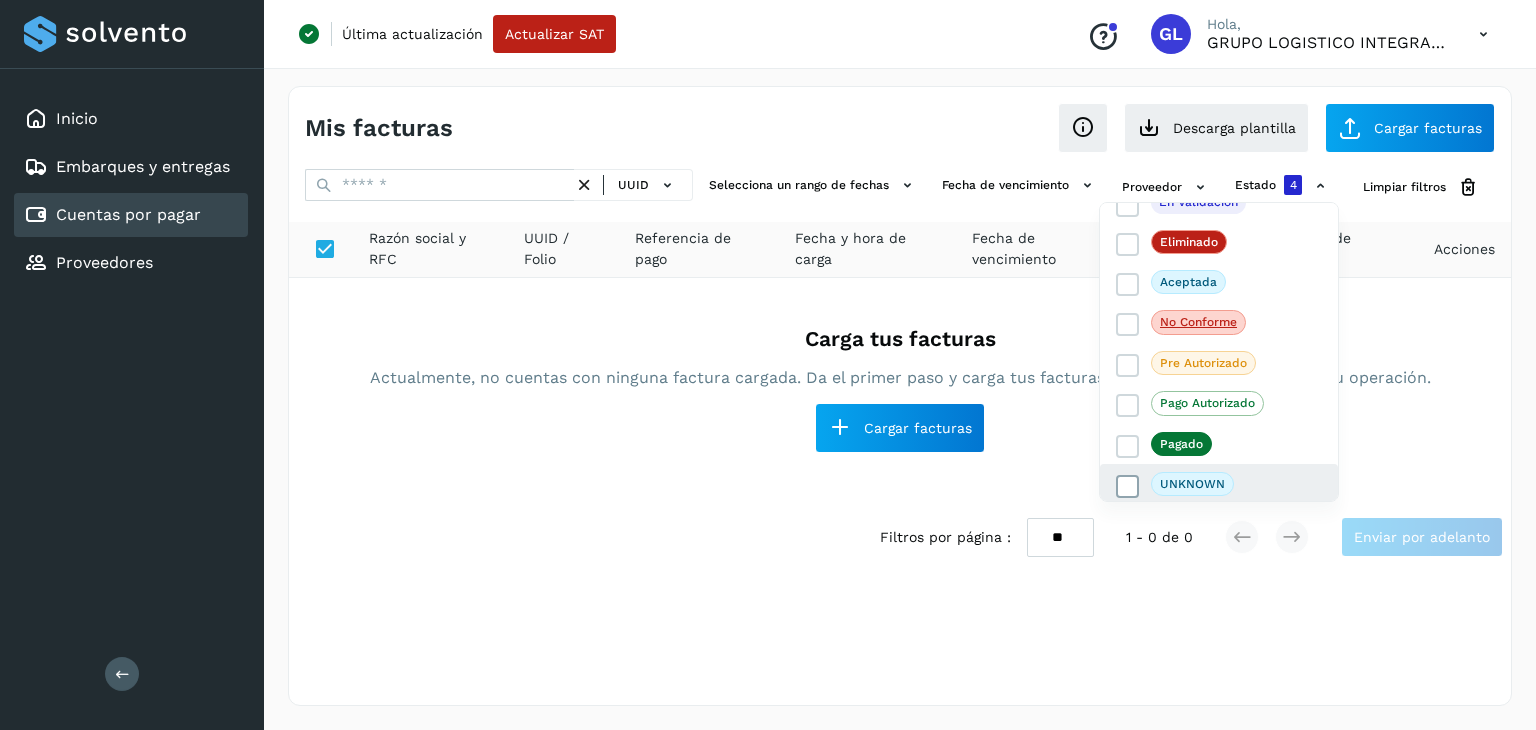 click at bounding box center (1128, 487) 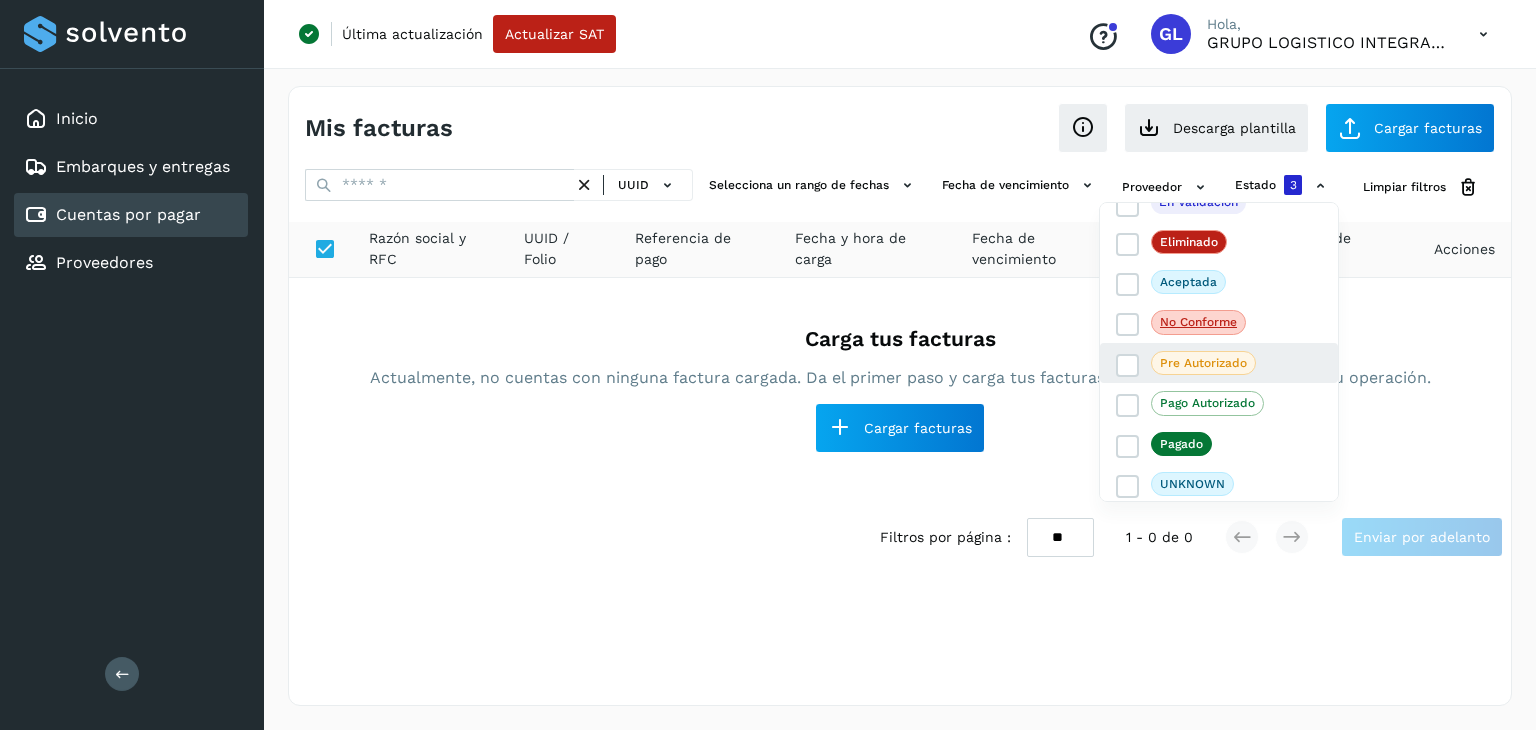 click on "Pre Autorizado" 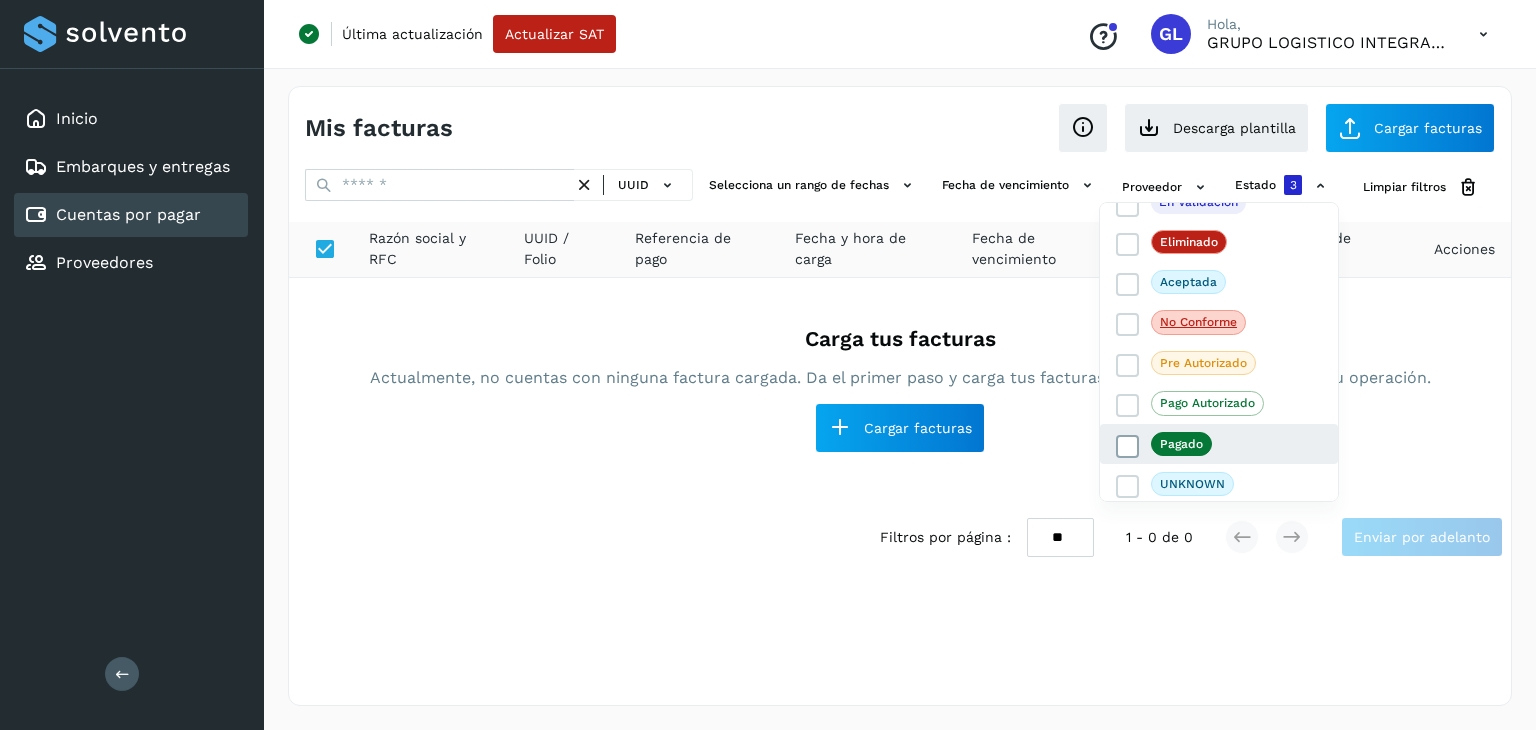 scroll, scrollTop: 0, scrollLeft: 0, axis: both 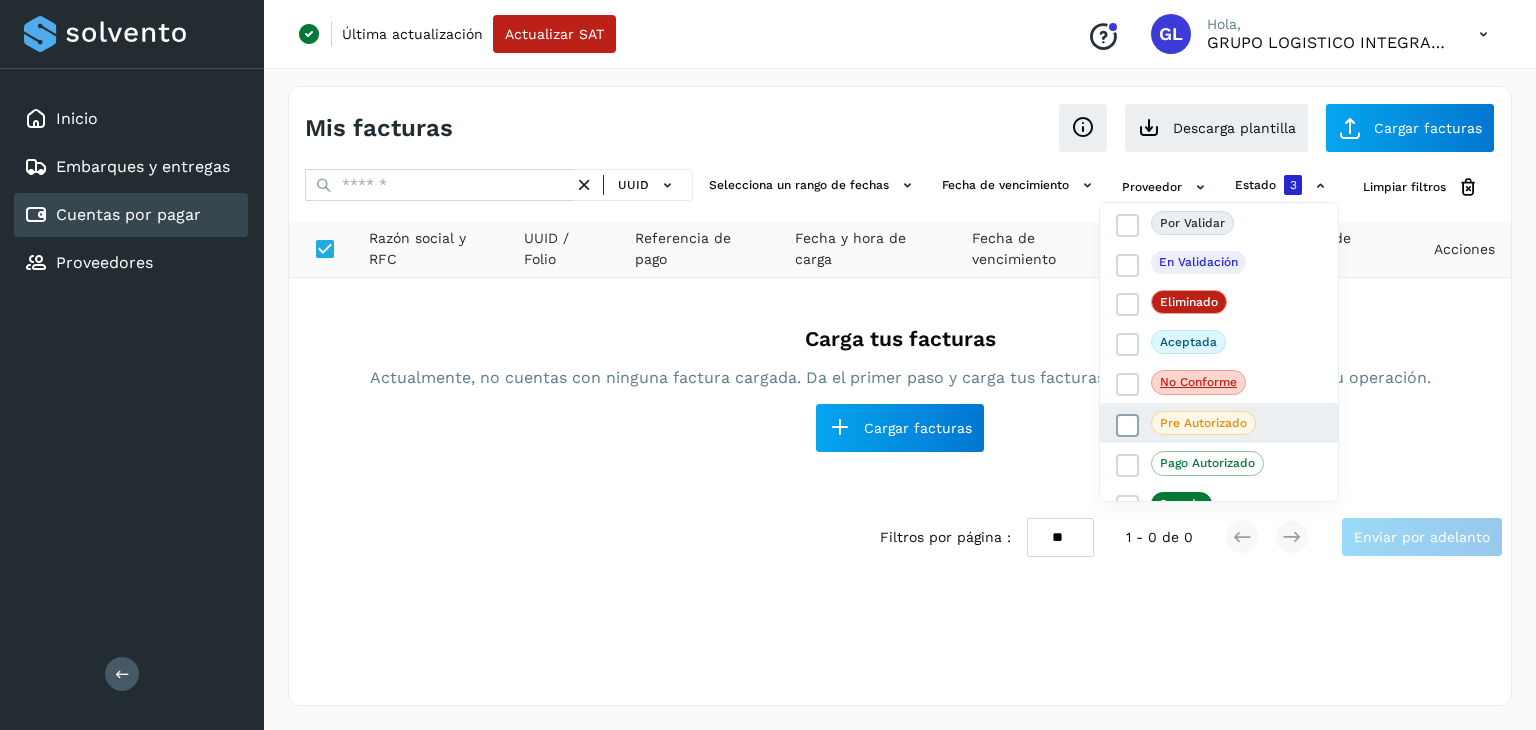 click at bounding box center (1128, 425) 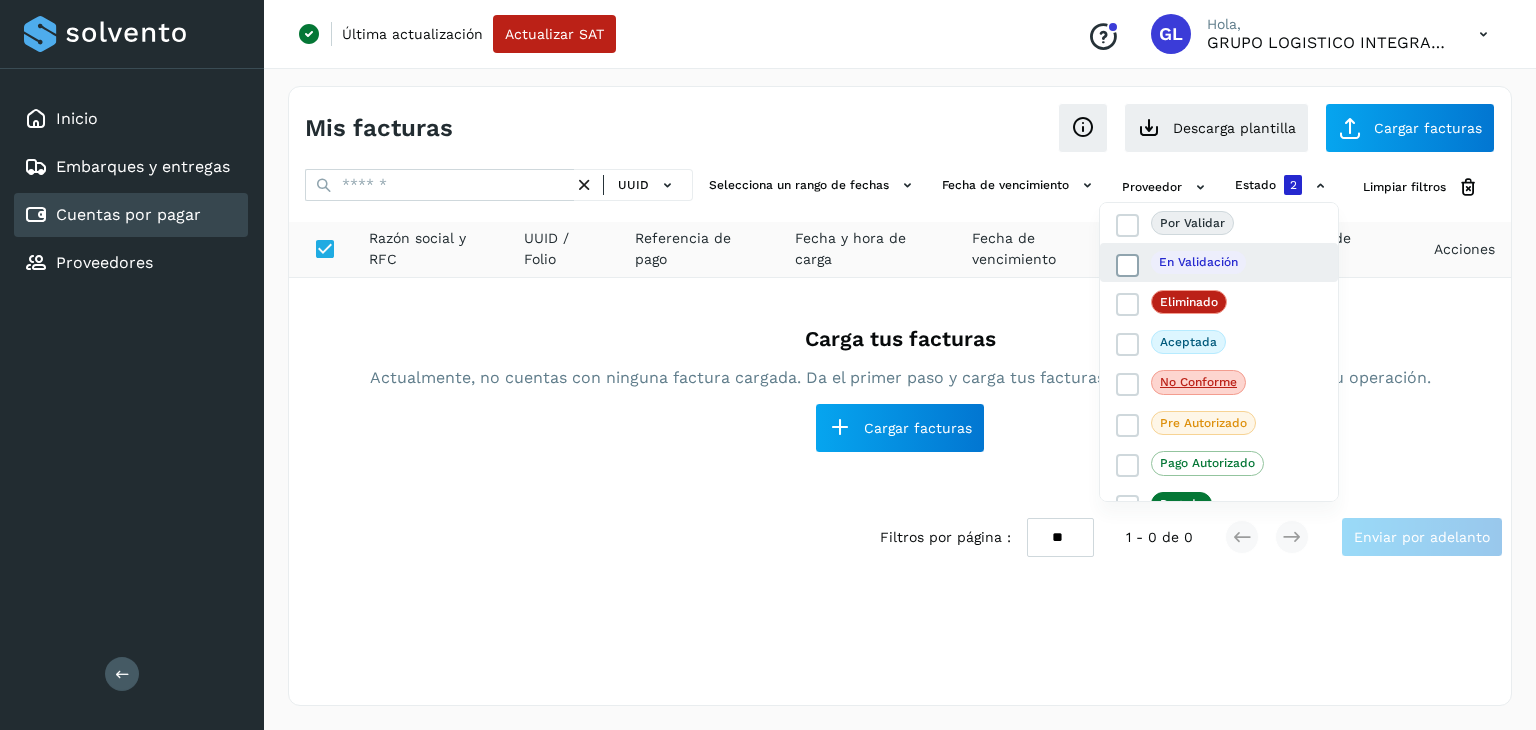 click at bounding box center (1128, 266) 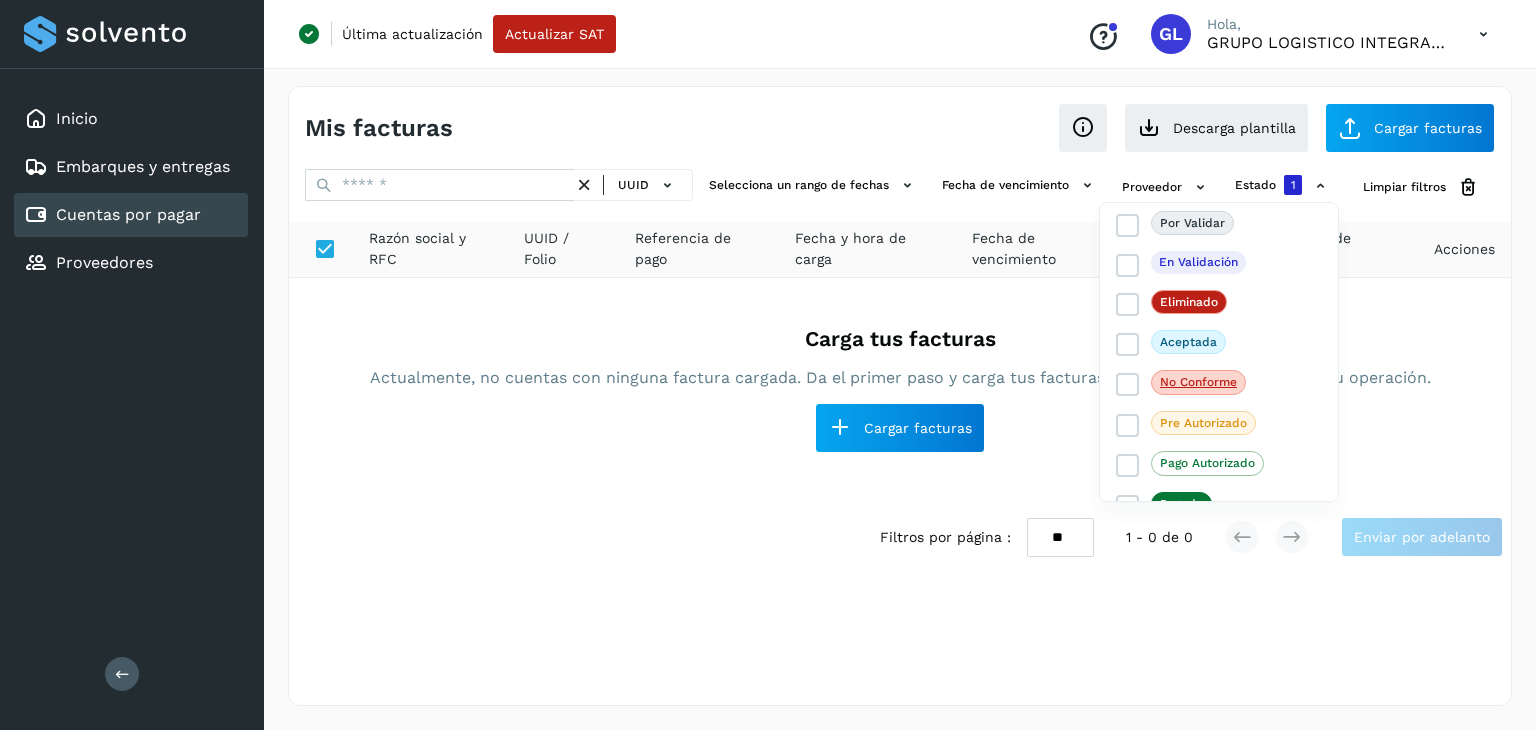 click at bounding box center (768, 365) 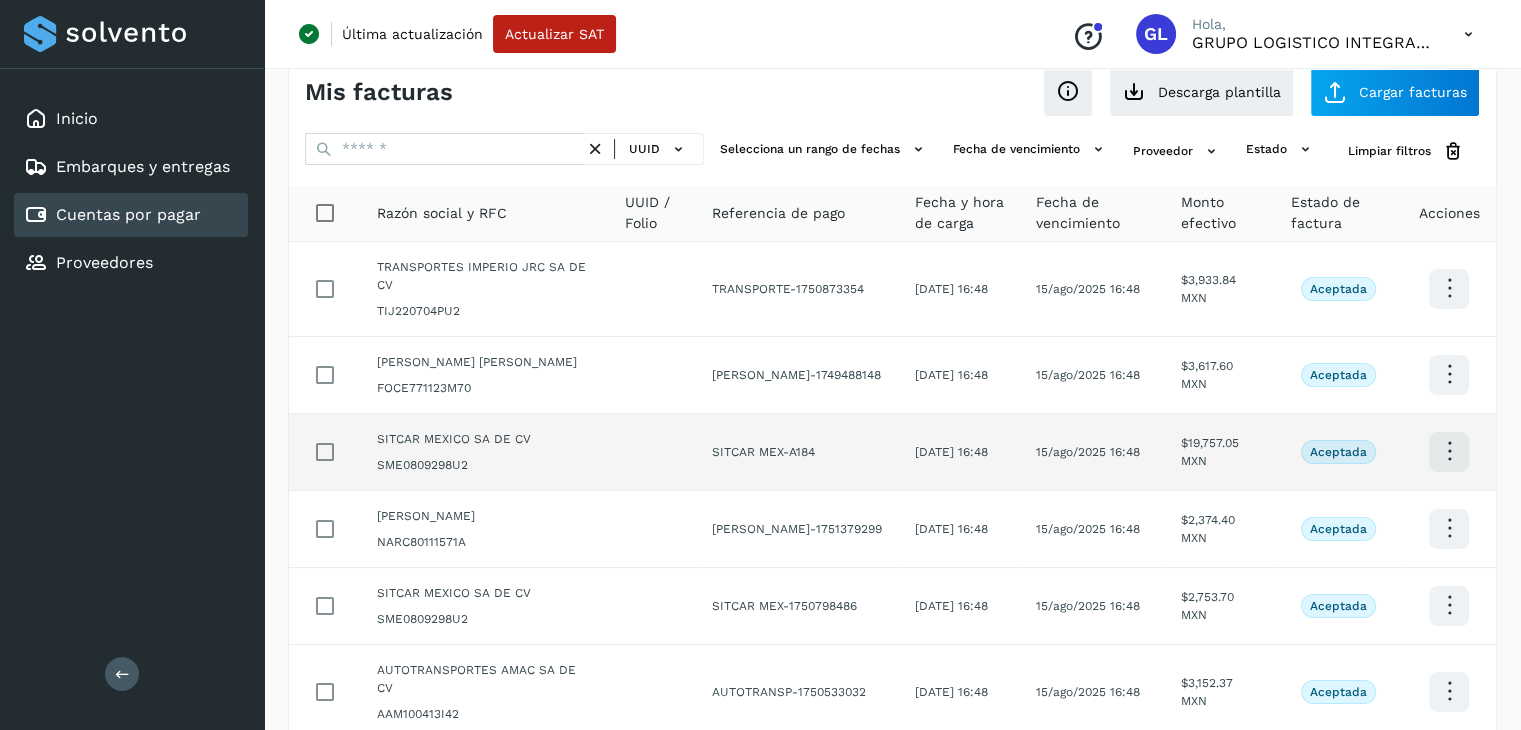 scroll, scrollTop: 0, scrollLeft: 0, axis: both 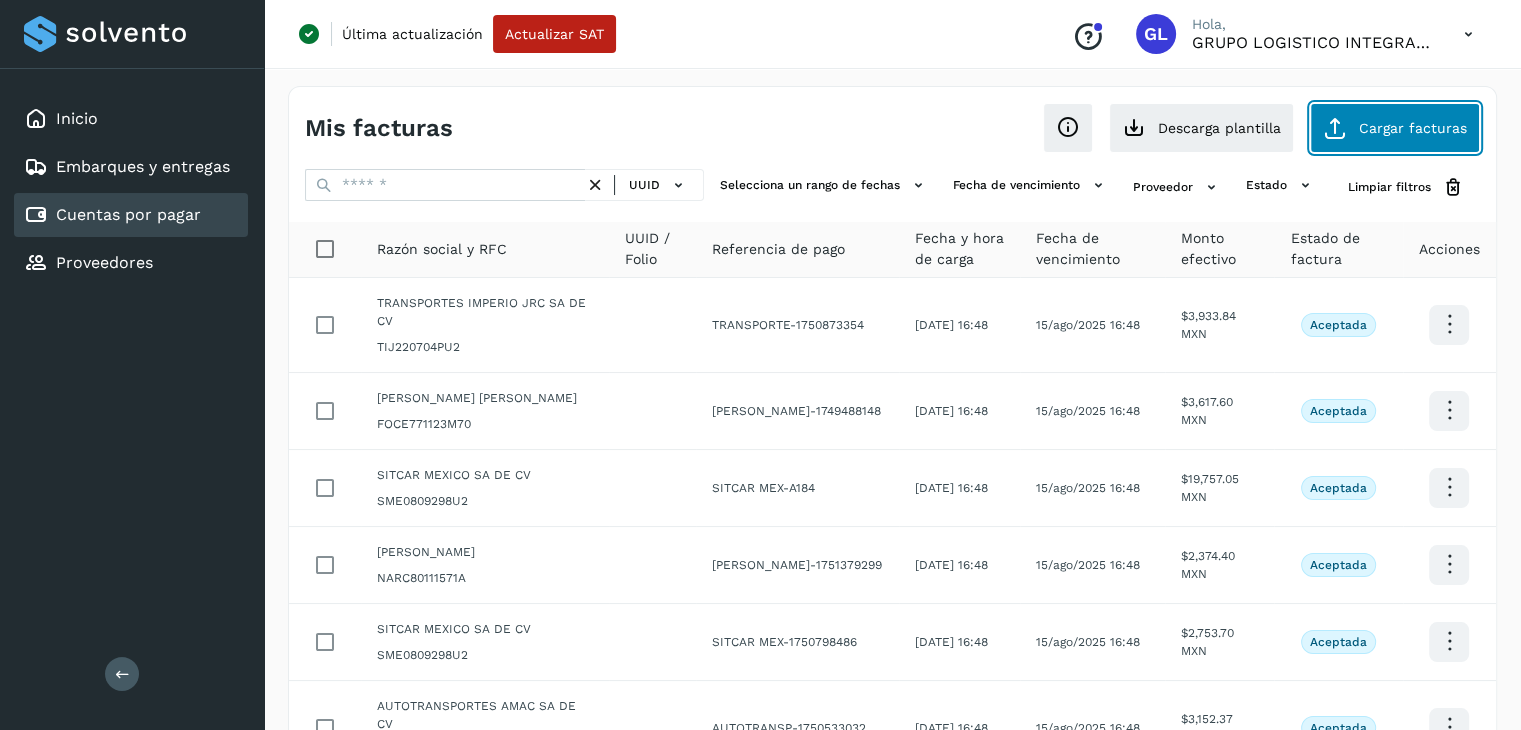 click on "Cargar facturas" 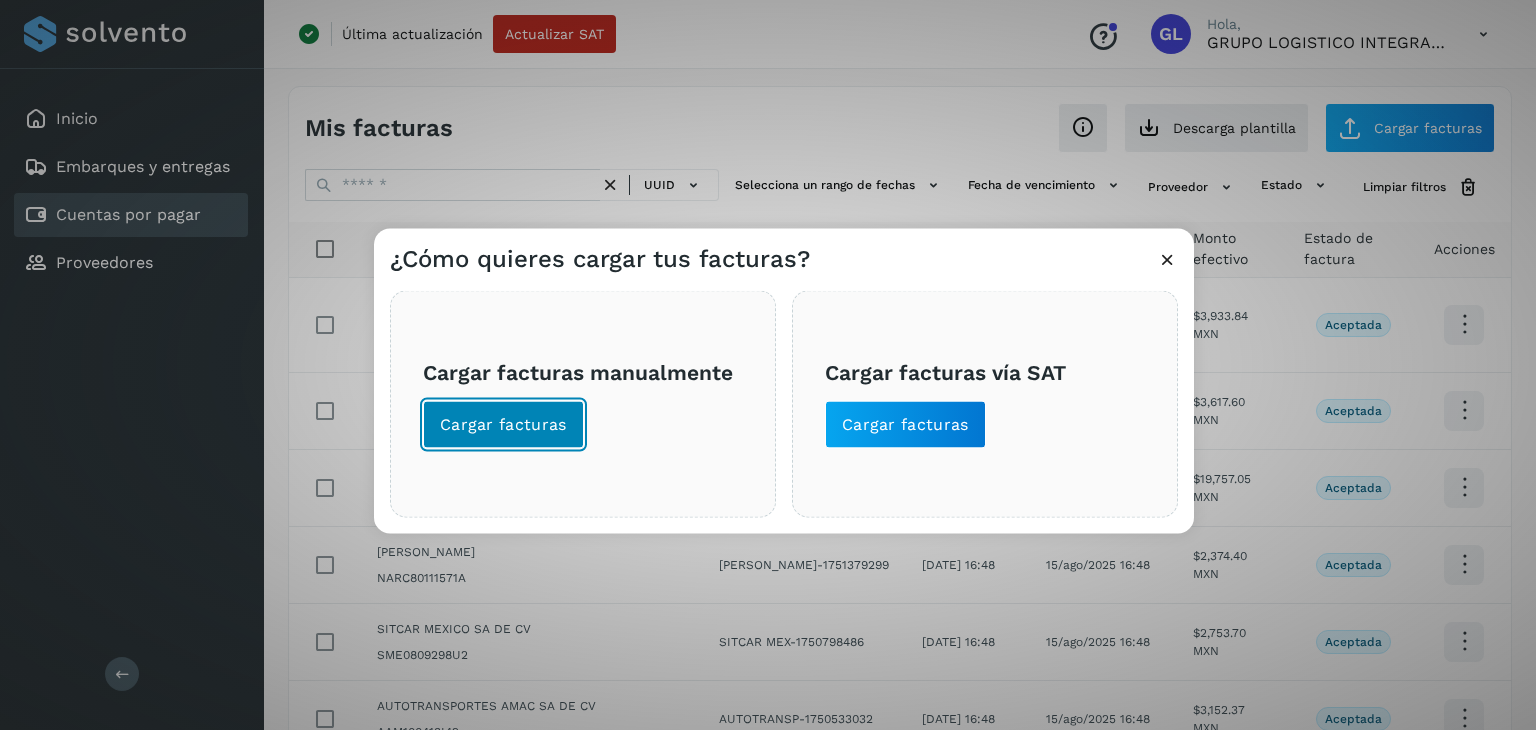 click on "Cargar facturas" at bounding box center [503, 425] 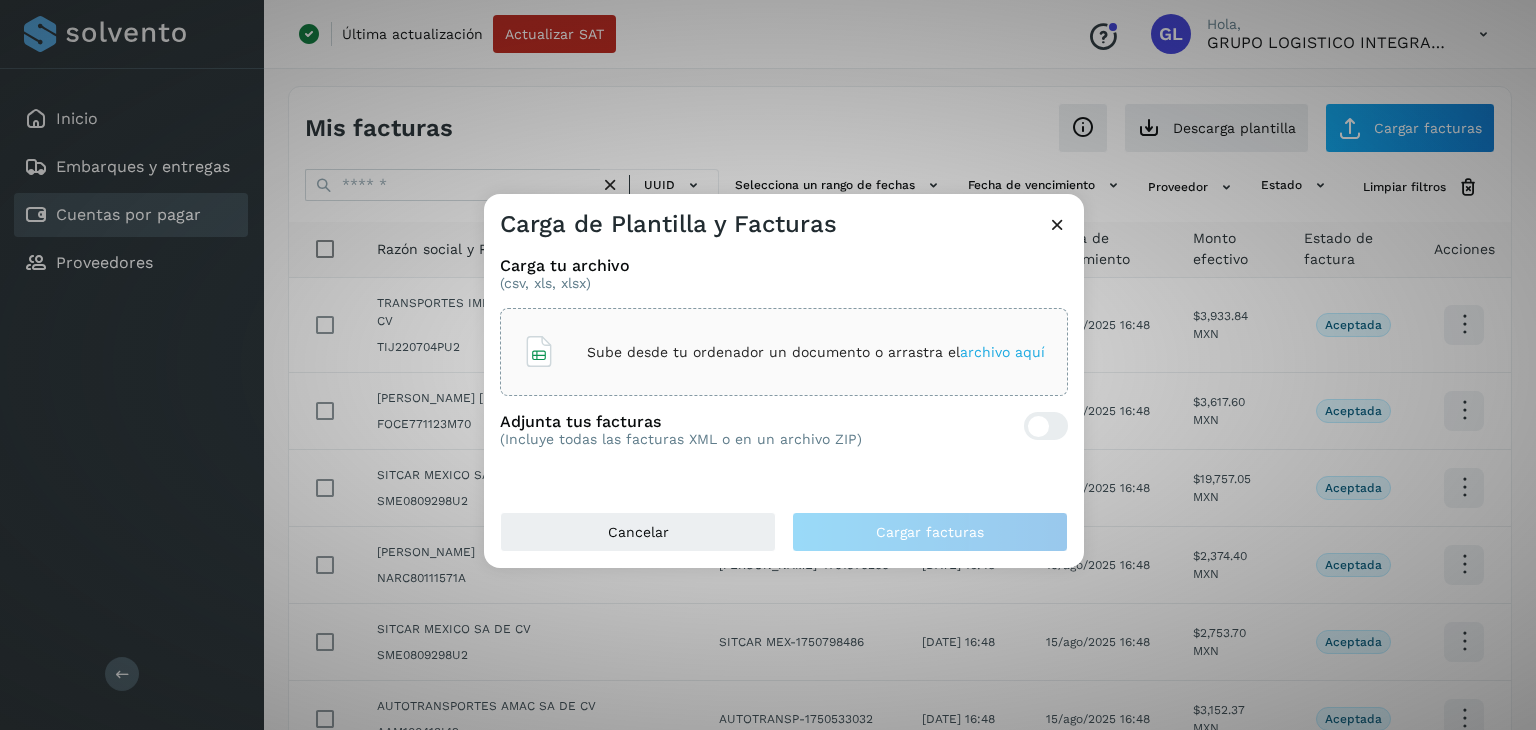 click on "Sube desde tu ordenador un documento o arrastra el  archivo aquí" at bounding box center [816, 352] 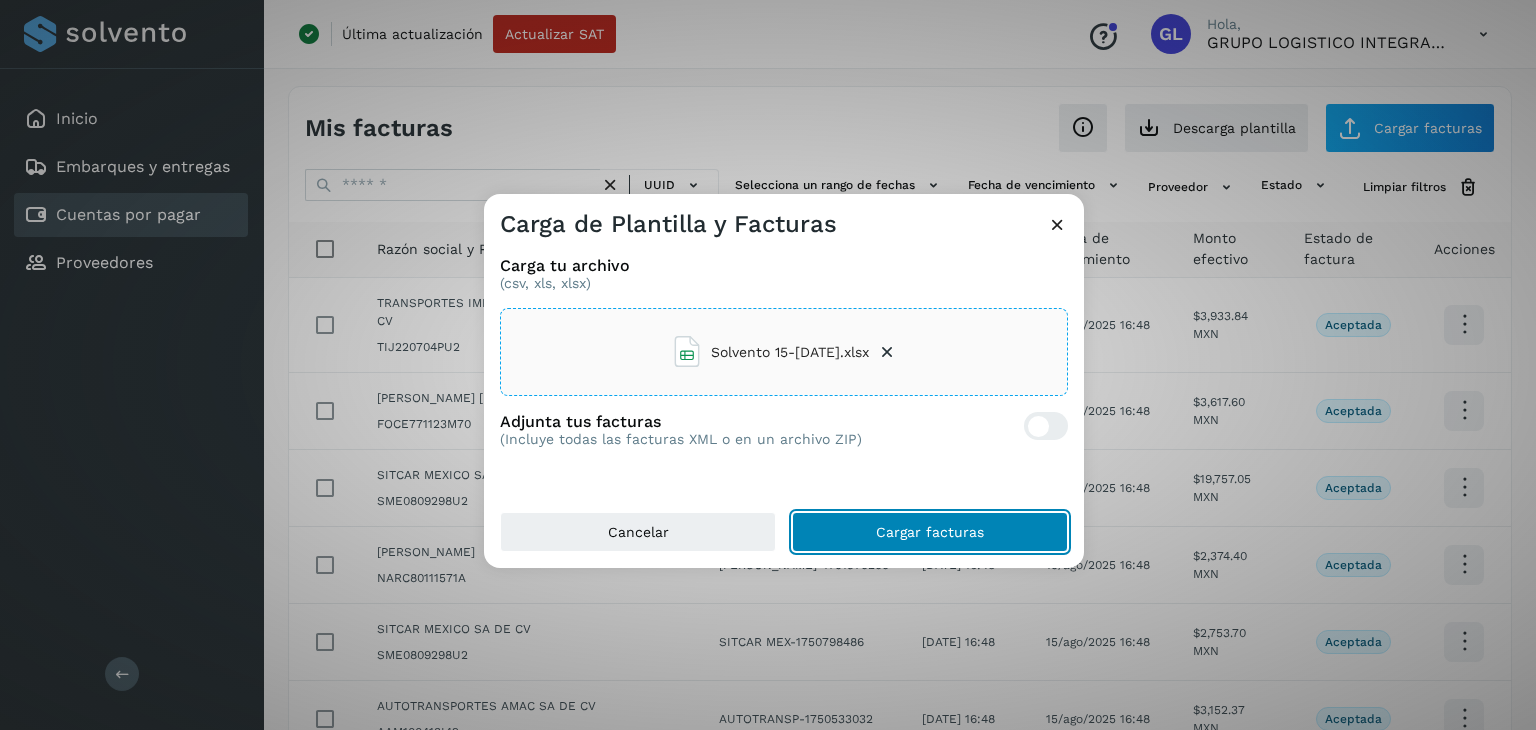 click on "Cargar facturas" 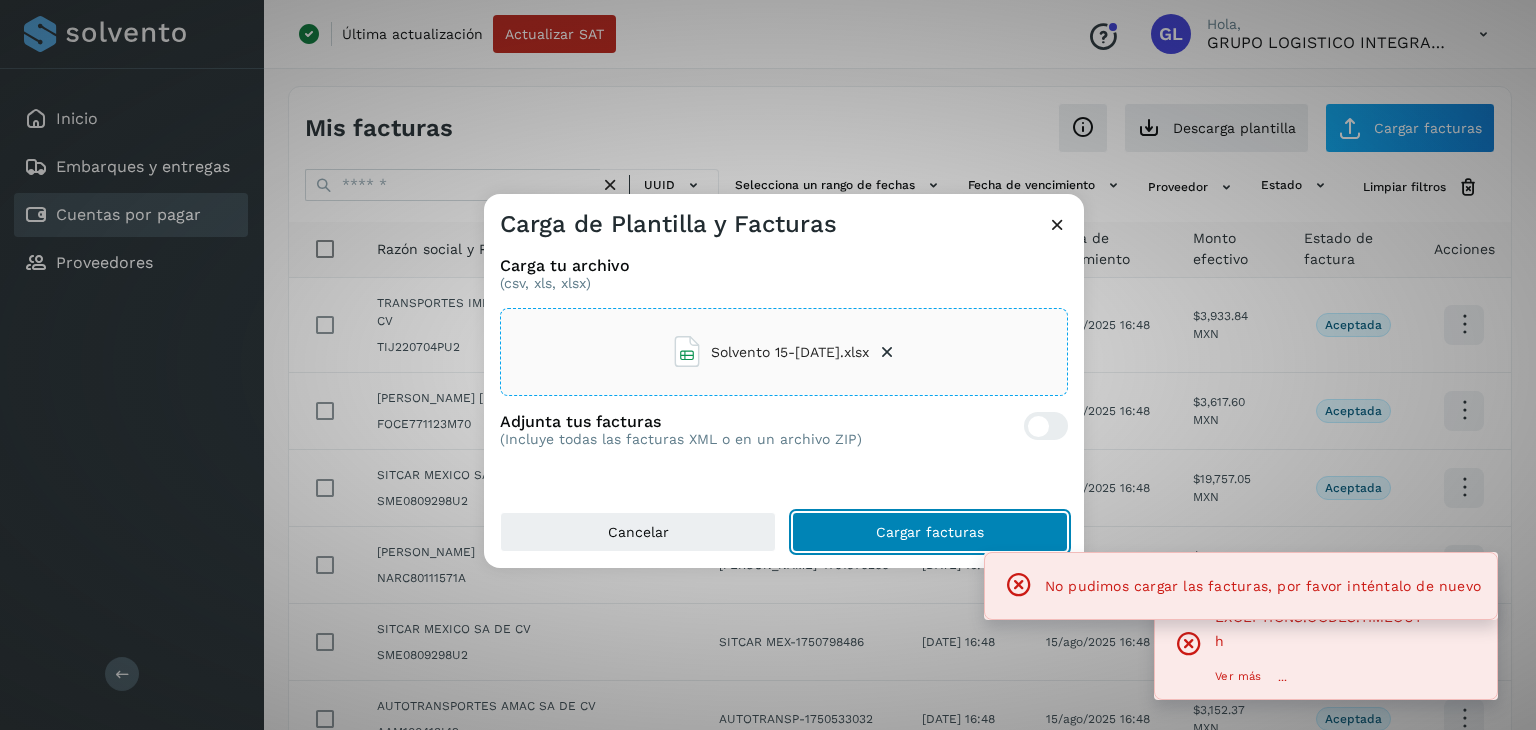 click on "Cargar facturas" 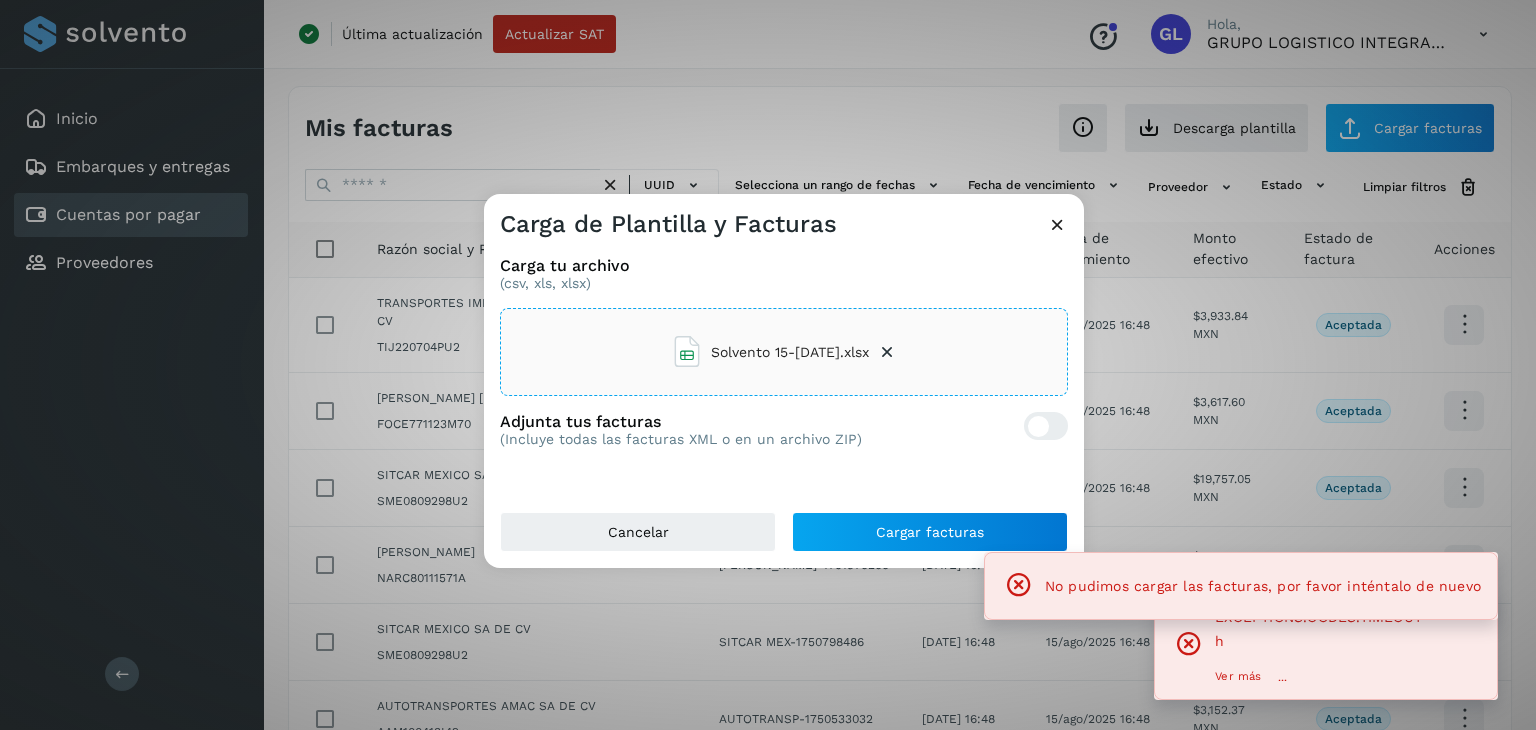 click at bounding box center [1057, 224] 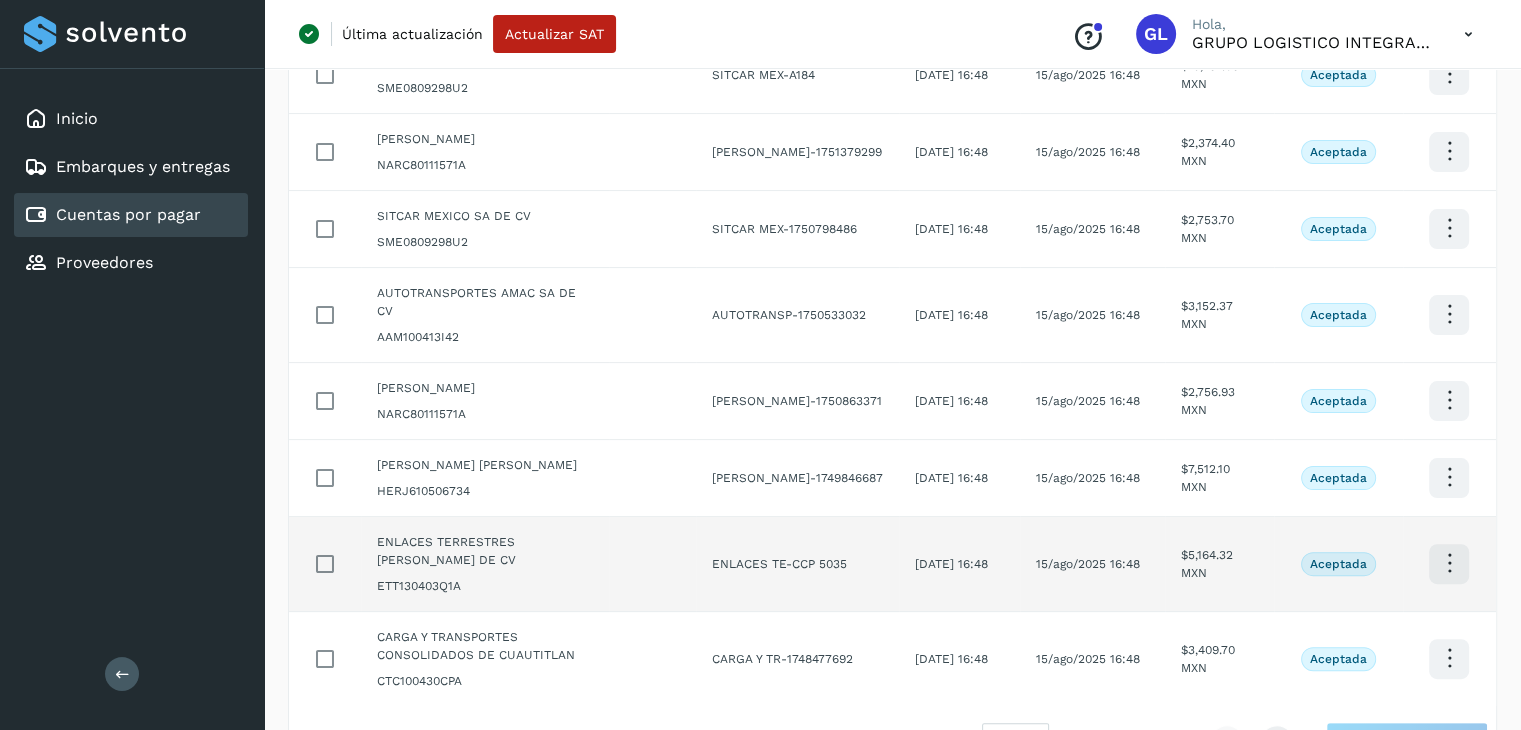 scroll, scrollTop: 447, scrollLeft: 0, axis: vertical 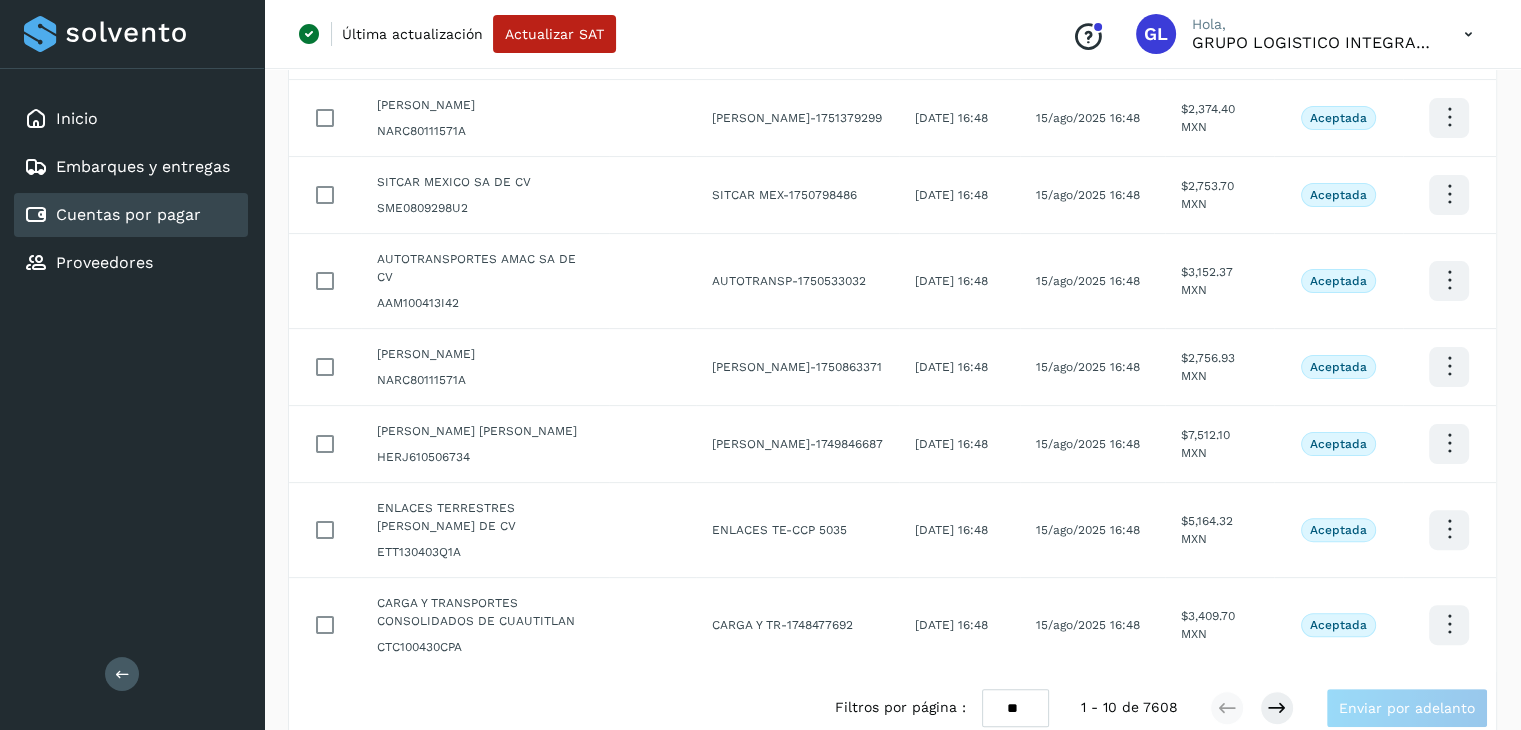 click on "** ** **" at bounding box center [1015, 708] 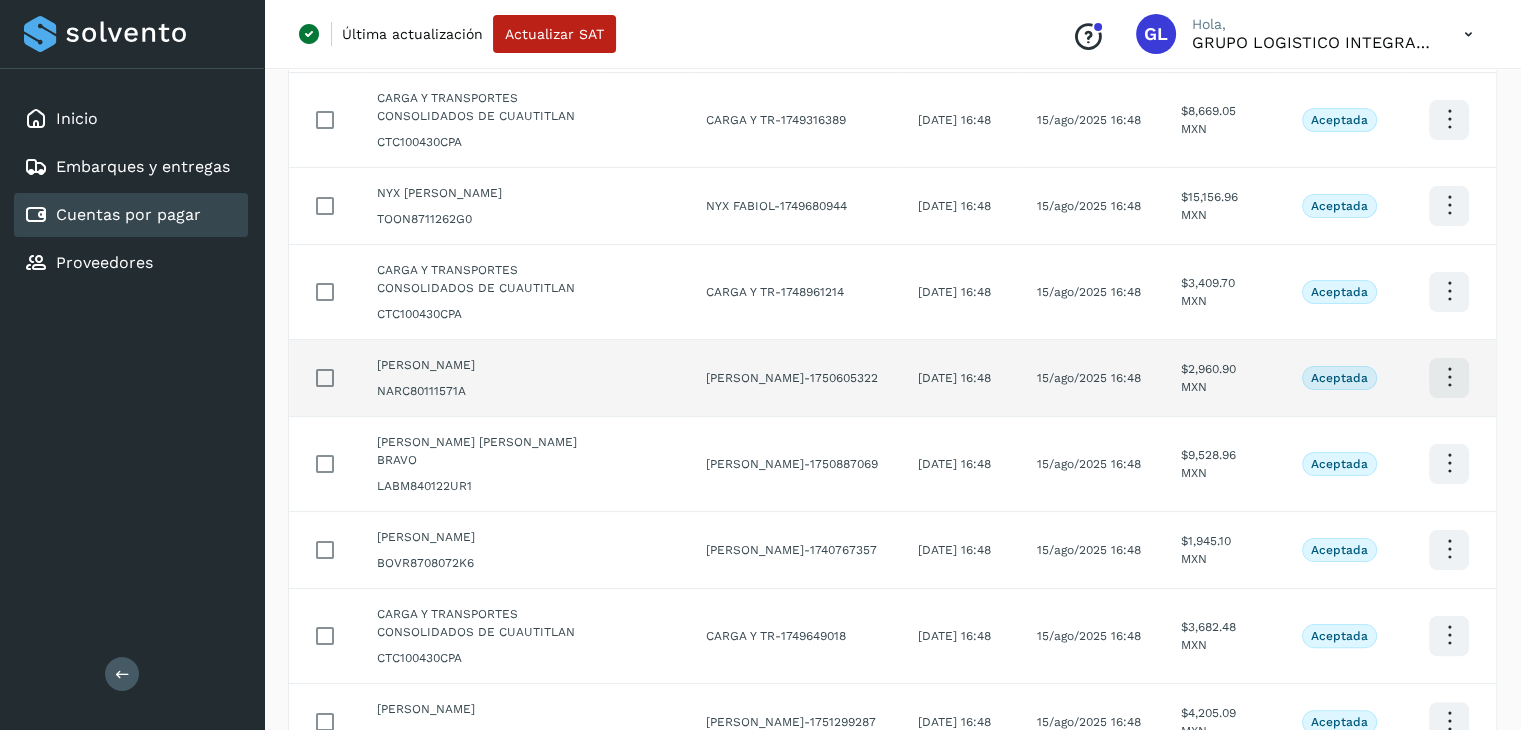 scroll, scrollTop: 0, scrollLeft: 0, axis: both 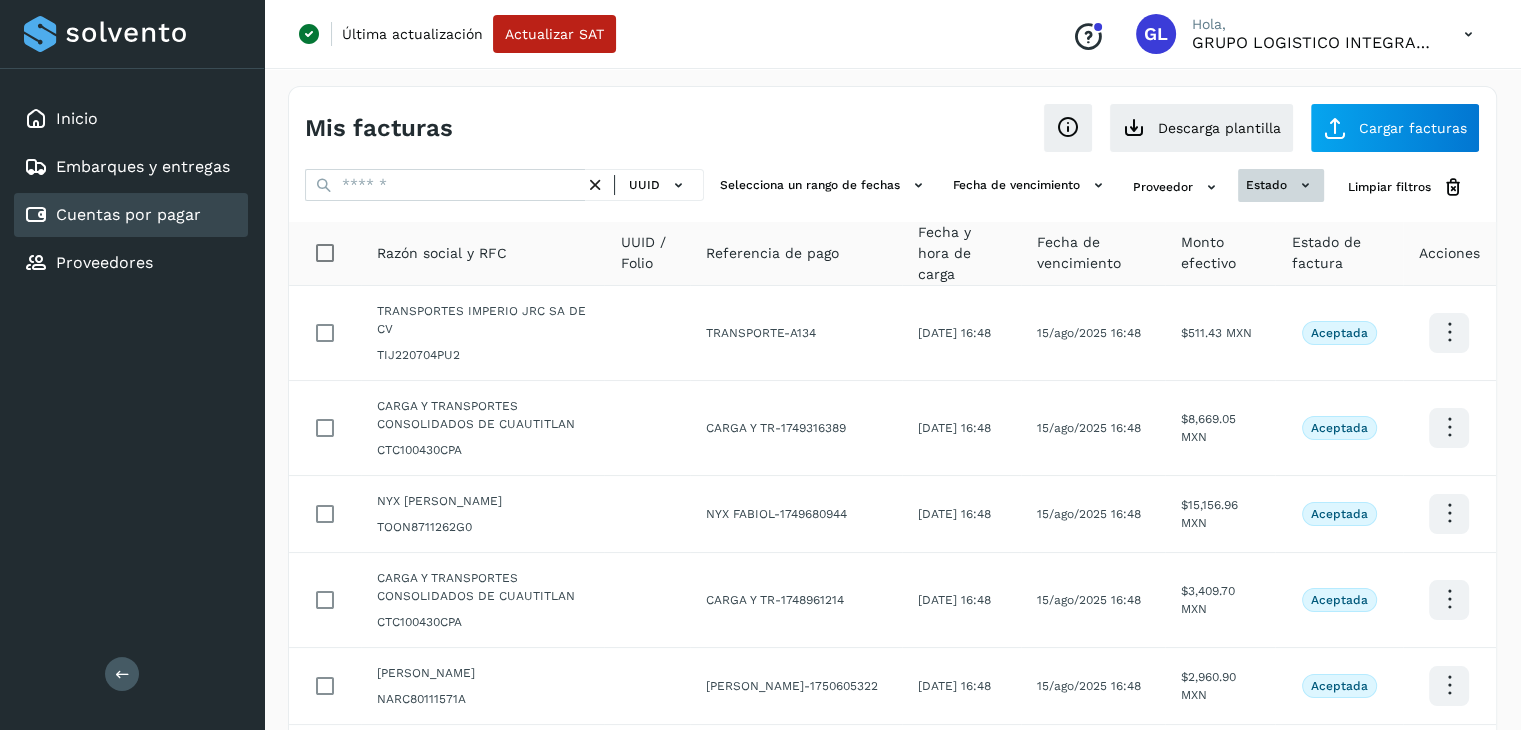click on "estado" at bounding box center [1281, 185] 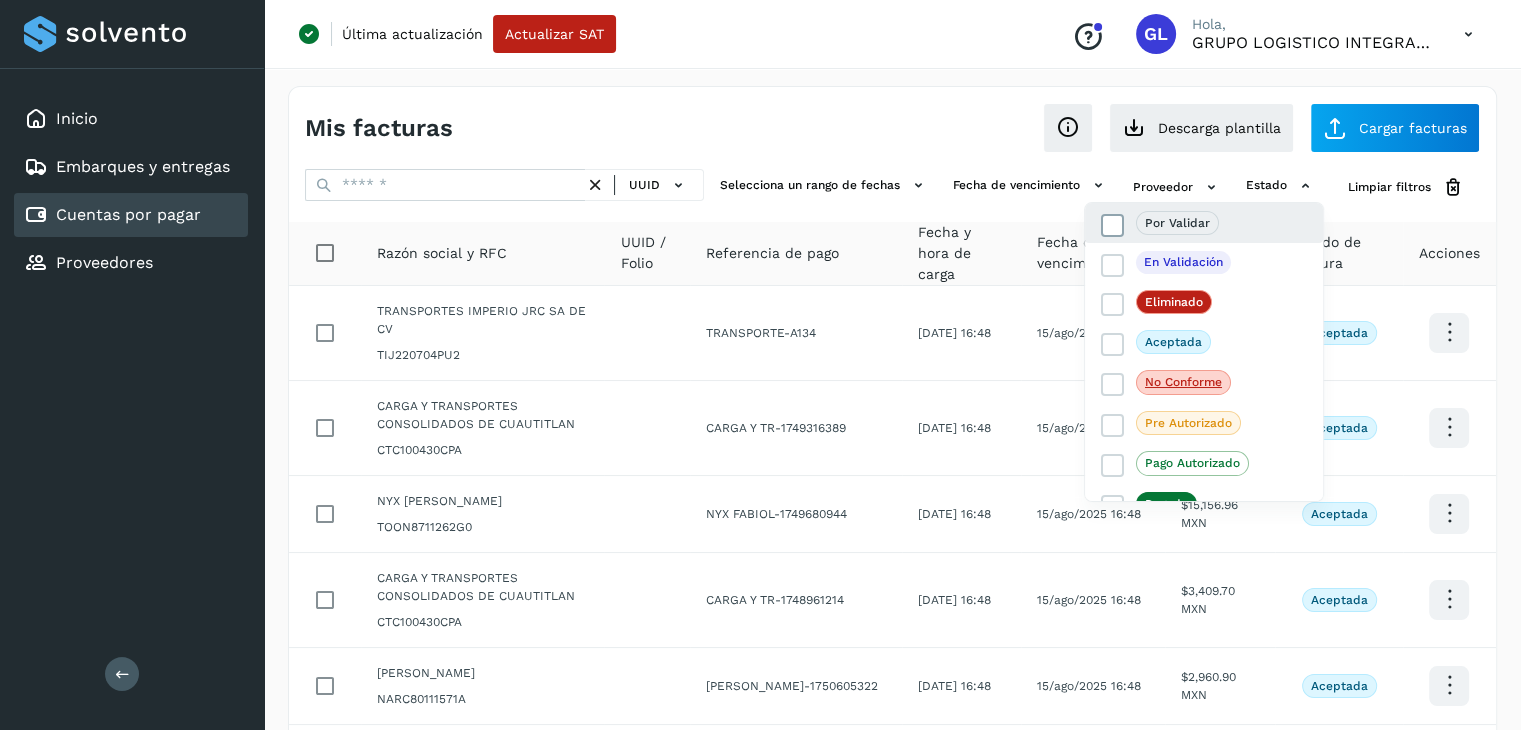click at bounding box center [1113, 225] 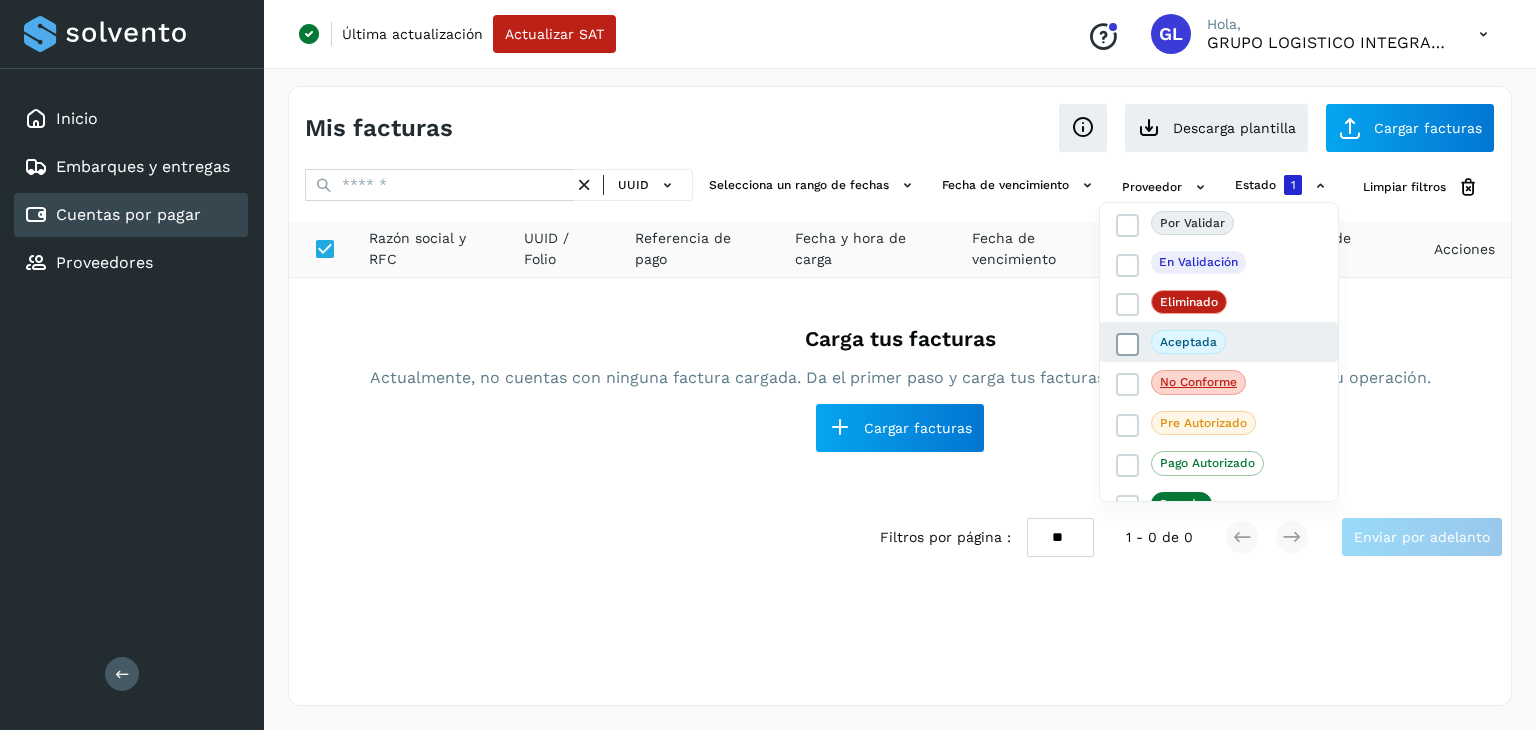 click on "Aceptada" 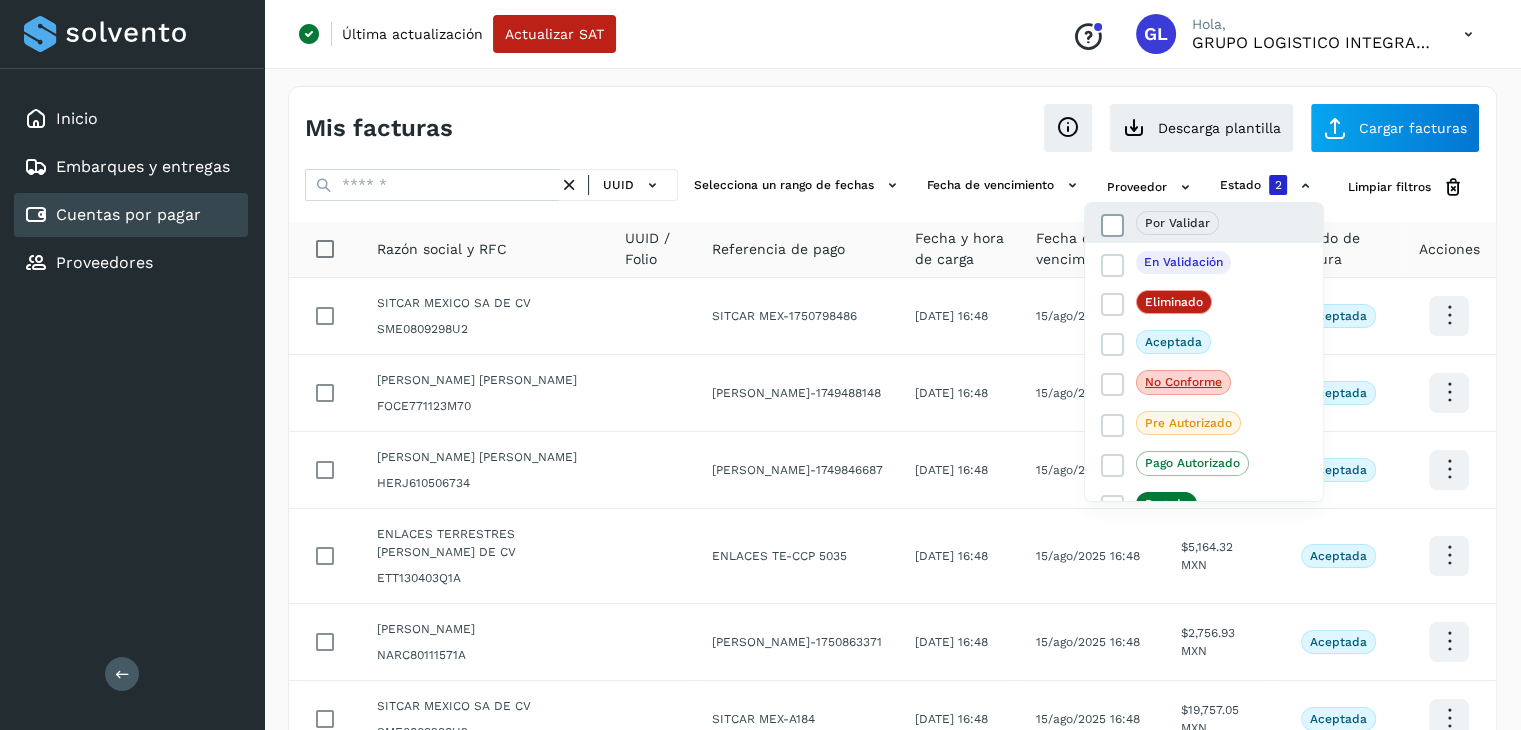 click on "Por validar" at bounding box center (1160, 223) 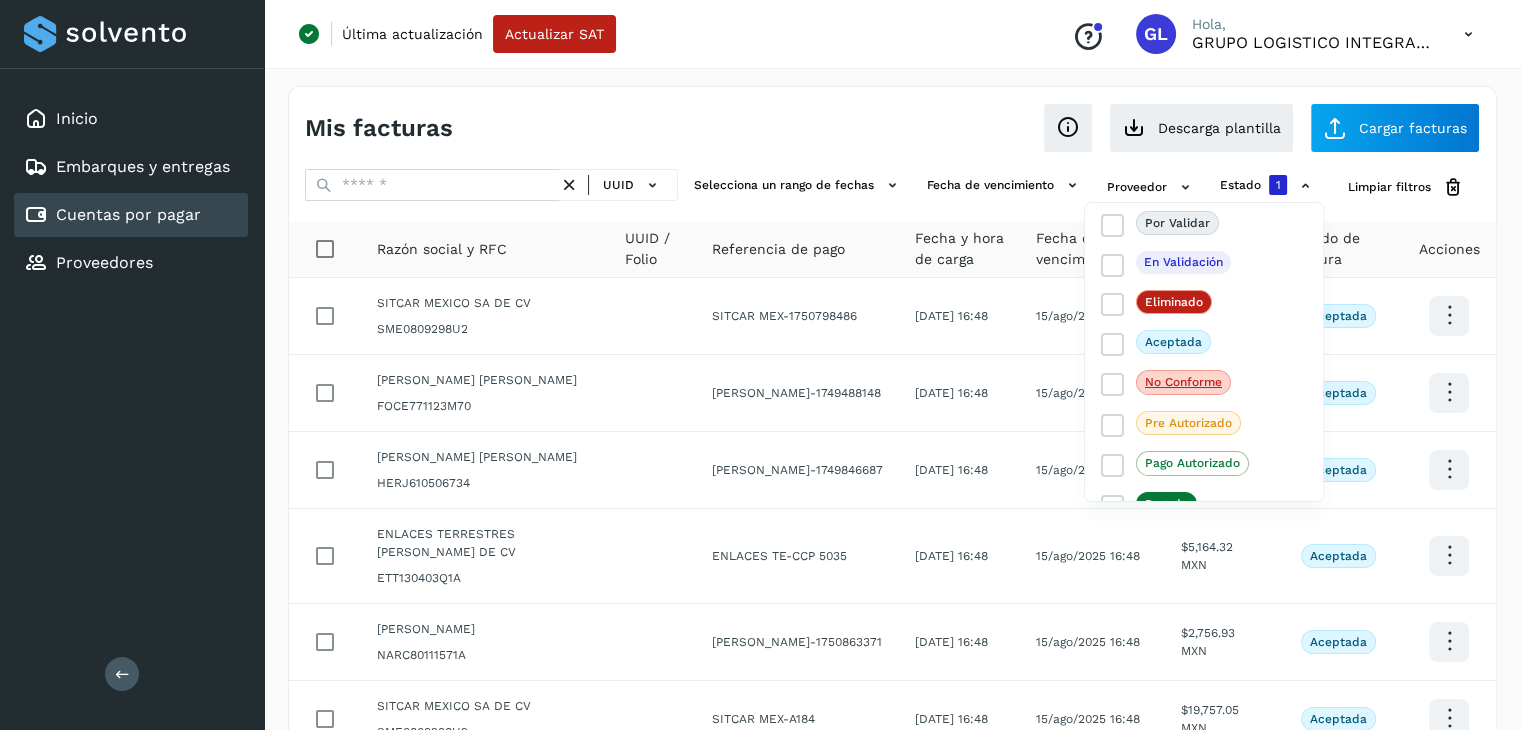 click at bounding box center (760, 365) 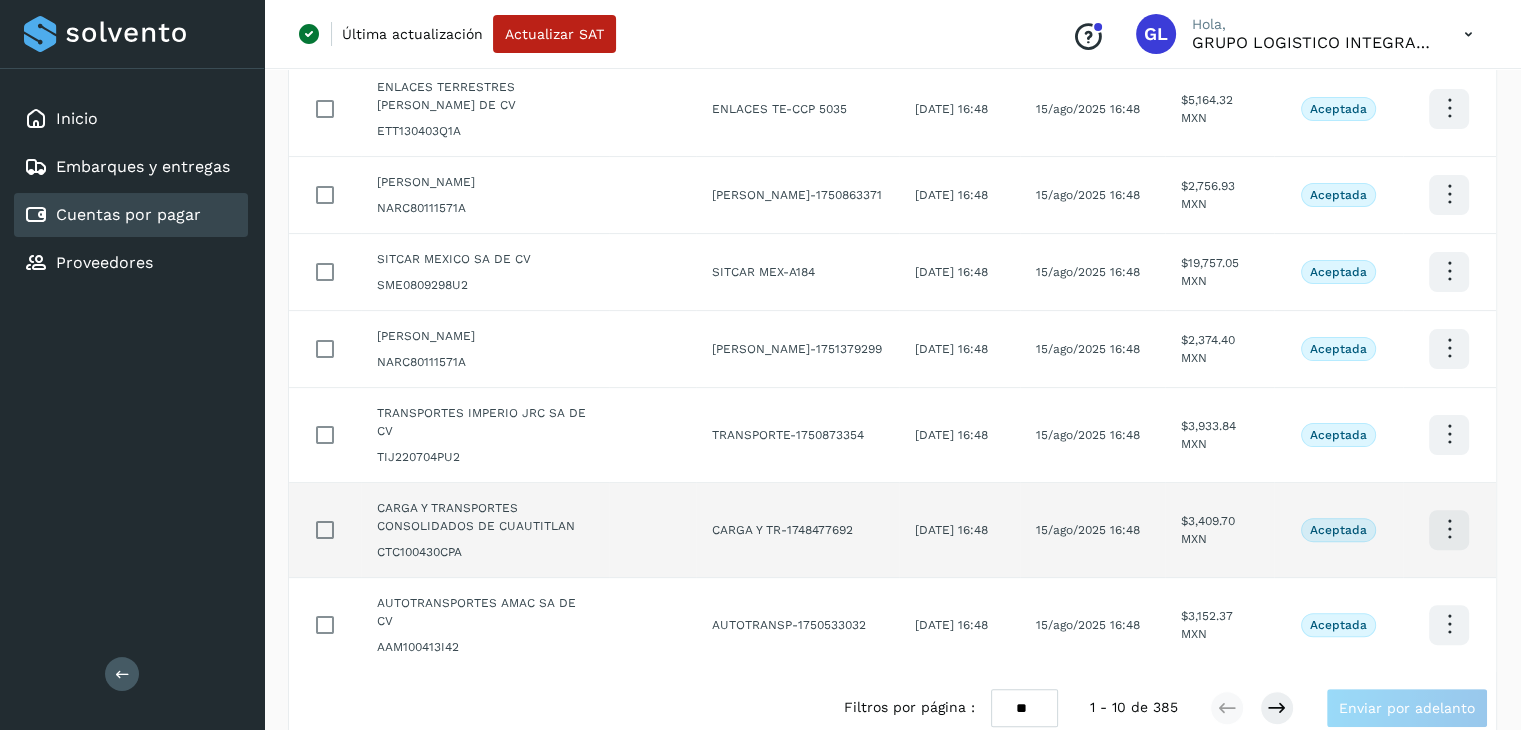 scroll, scrollTop: 0, scrollLeft: 0, axis: both 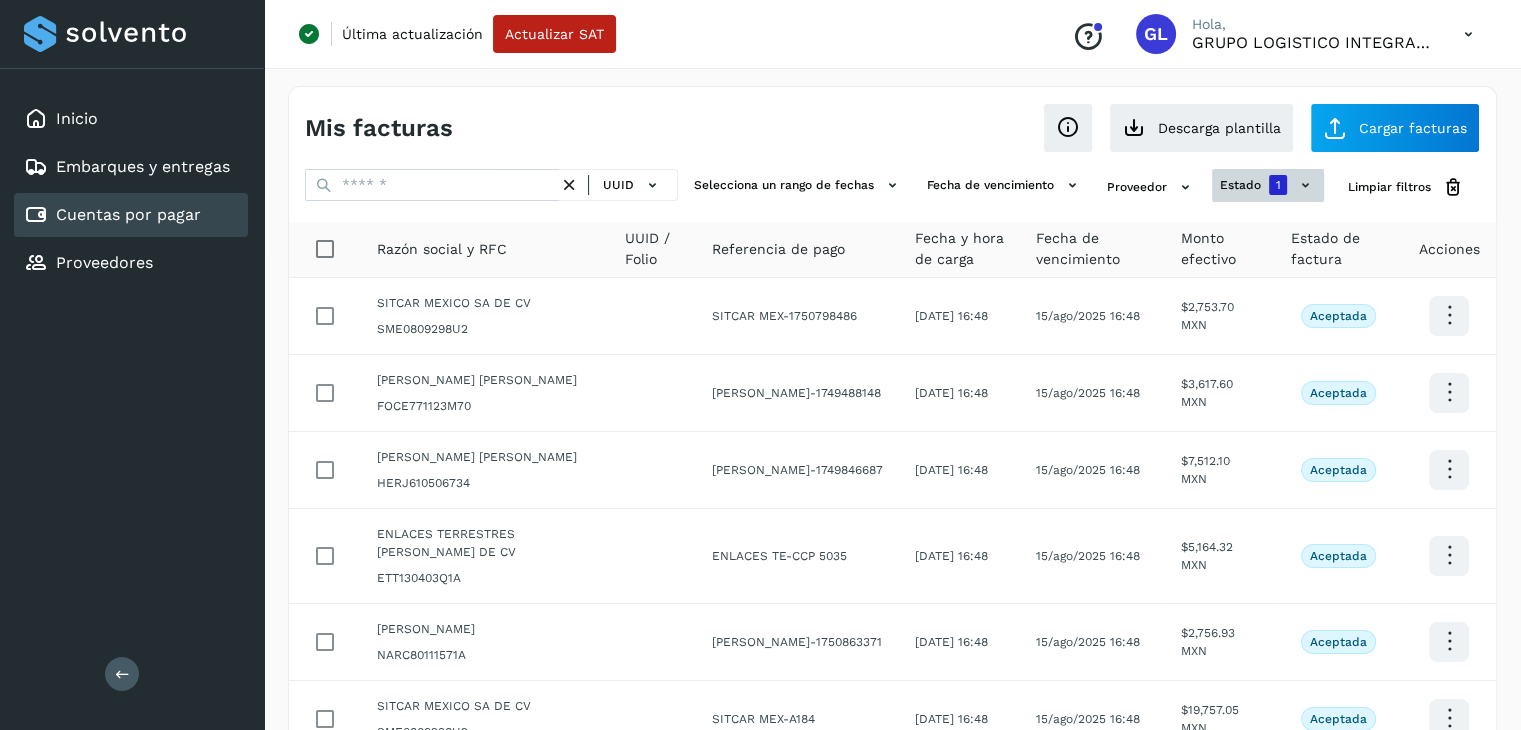click on "estado 1" at bounding box center (1268, 185) 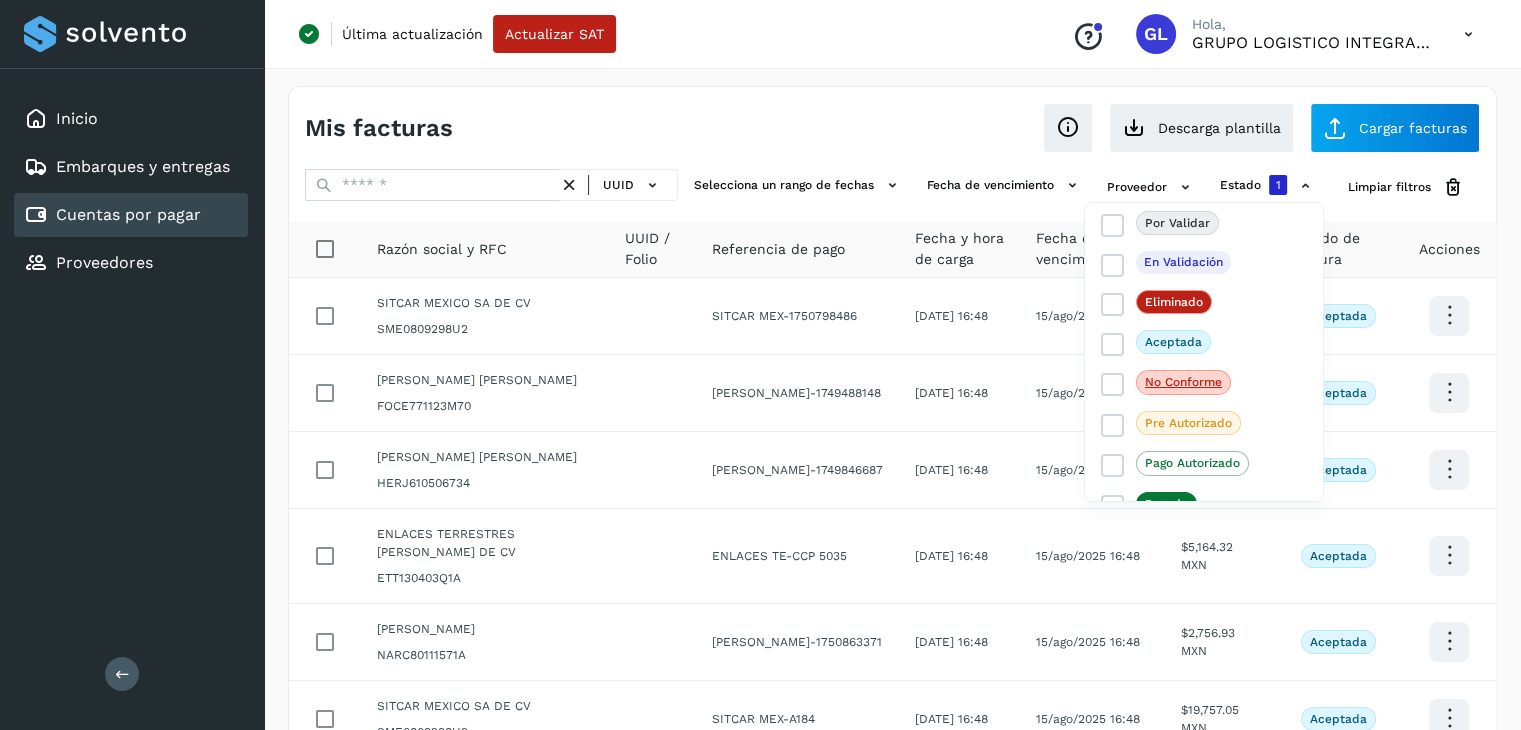 click at bounding box center [760, 365] 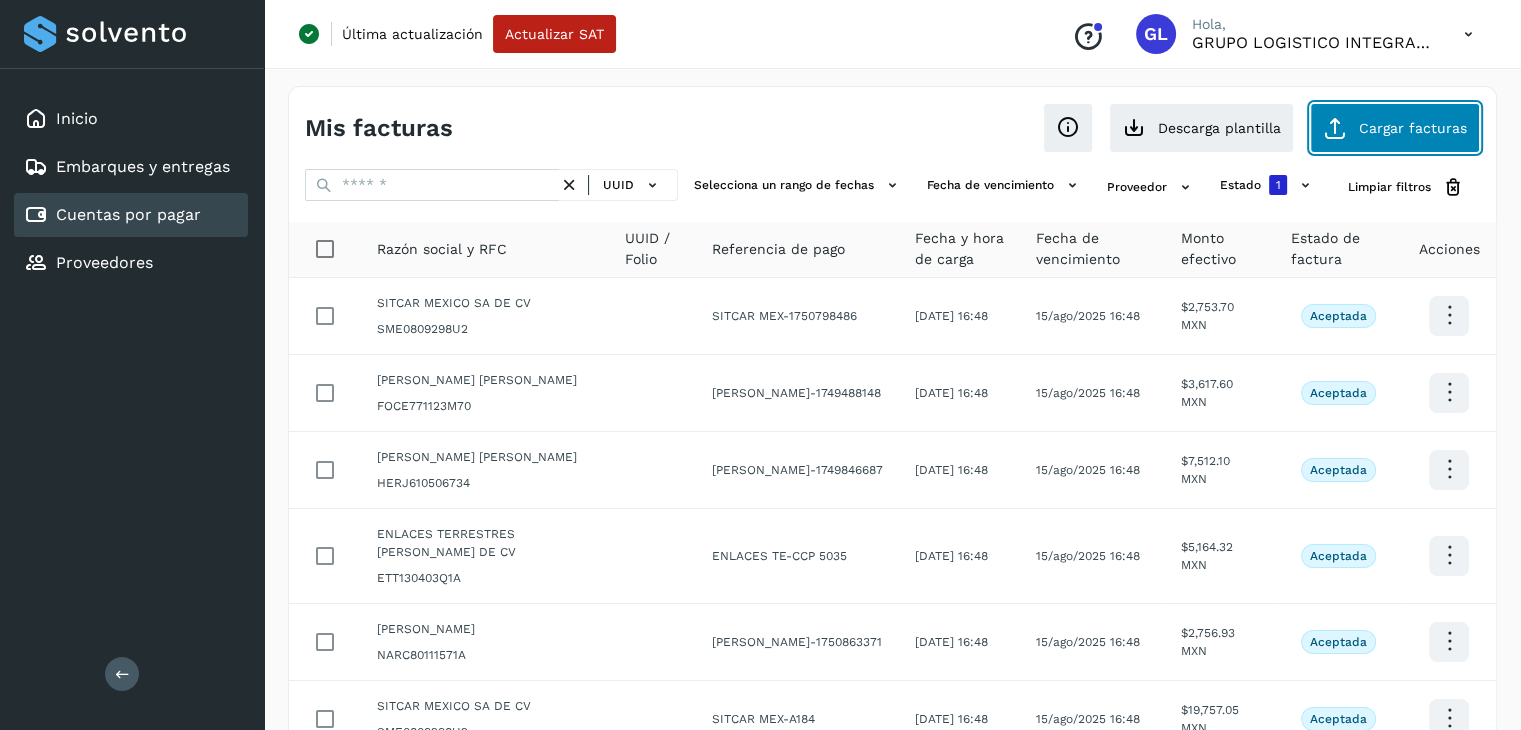 click on "Cargar facturas" 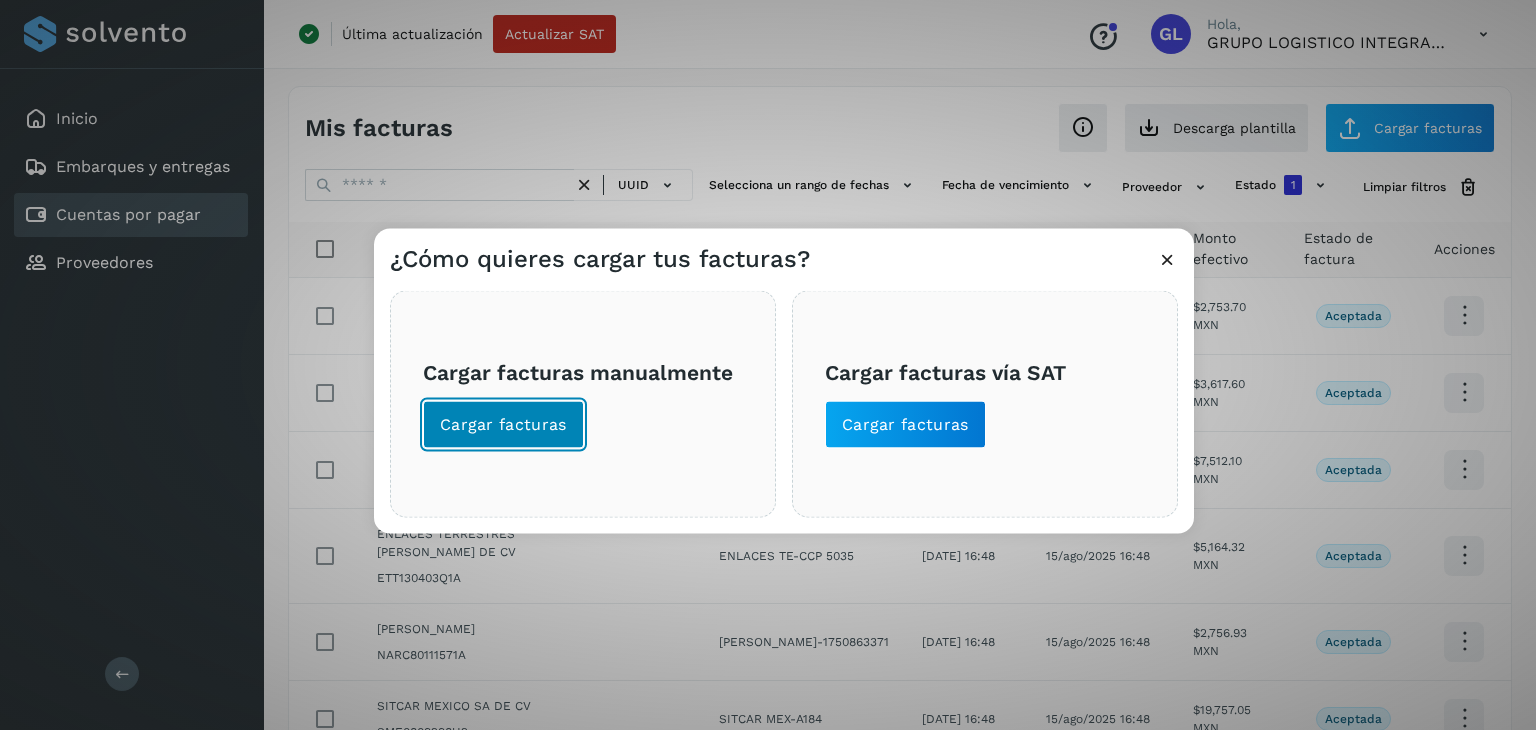 click on "Cargar facturas" 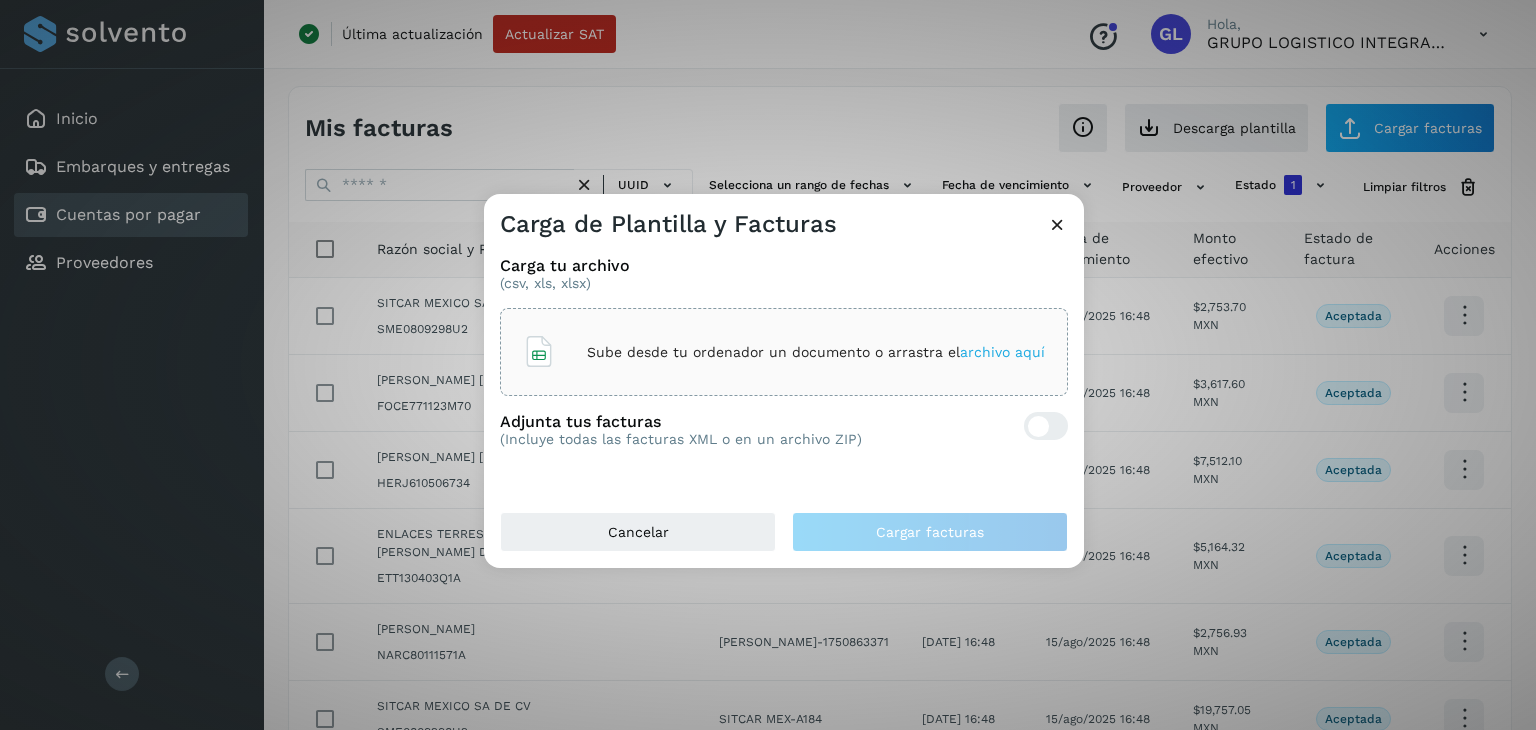 click on "Sube desde tu ordenador un documento o arrastra el  archivo aquí" 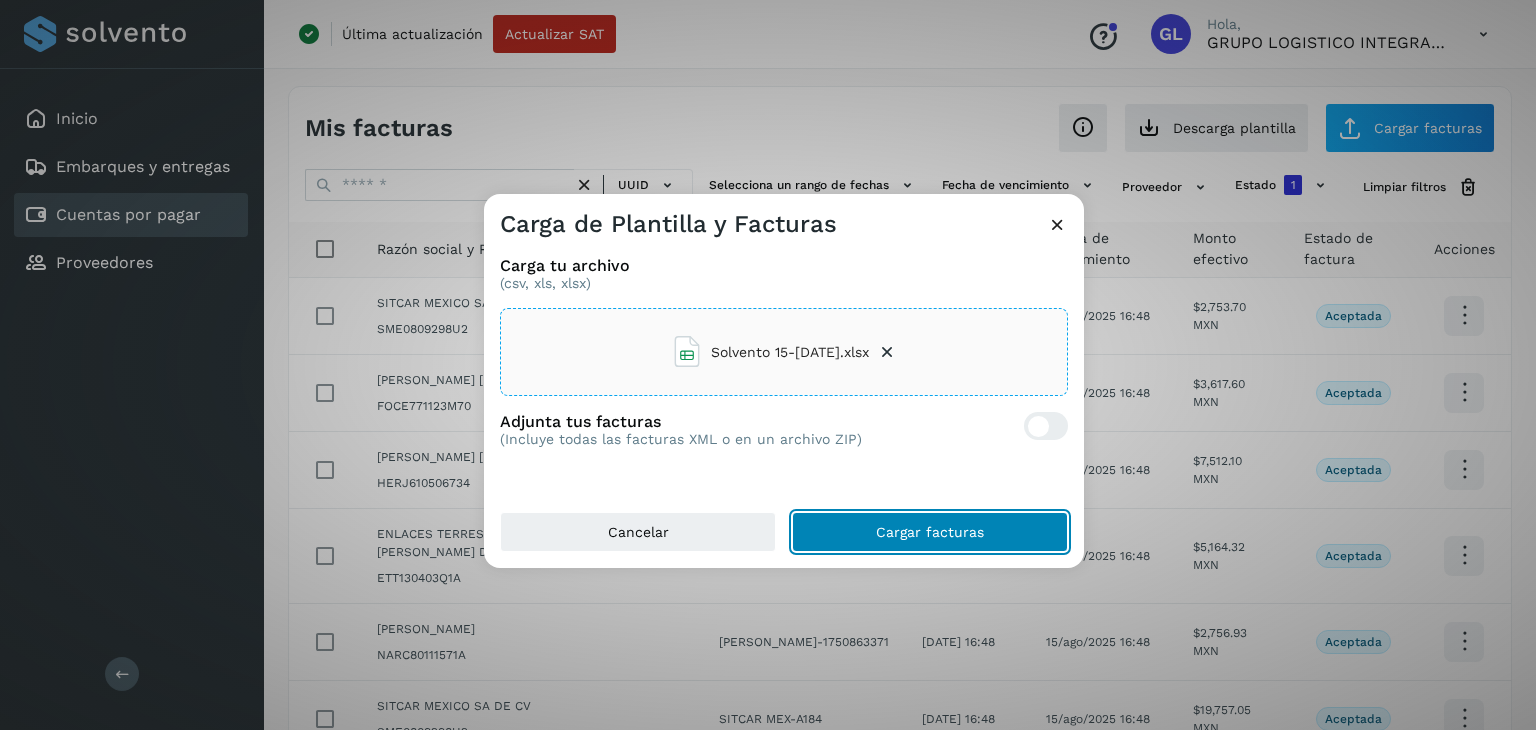 click on "Cargar facturas" 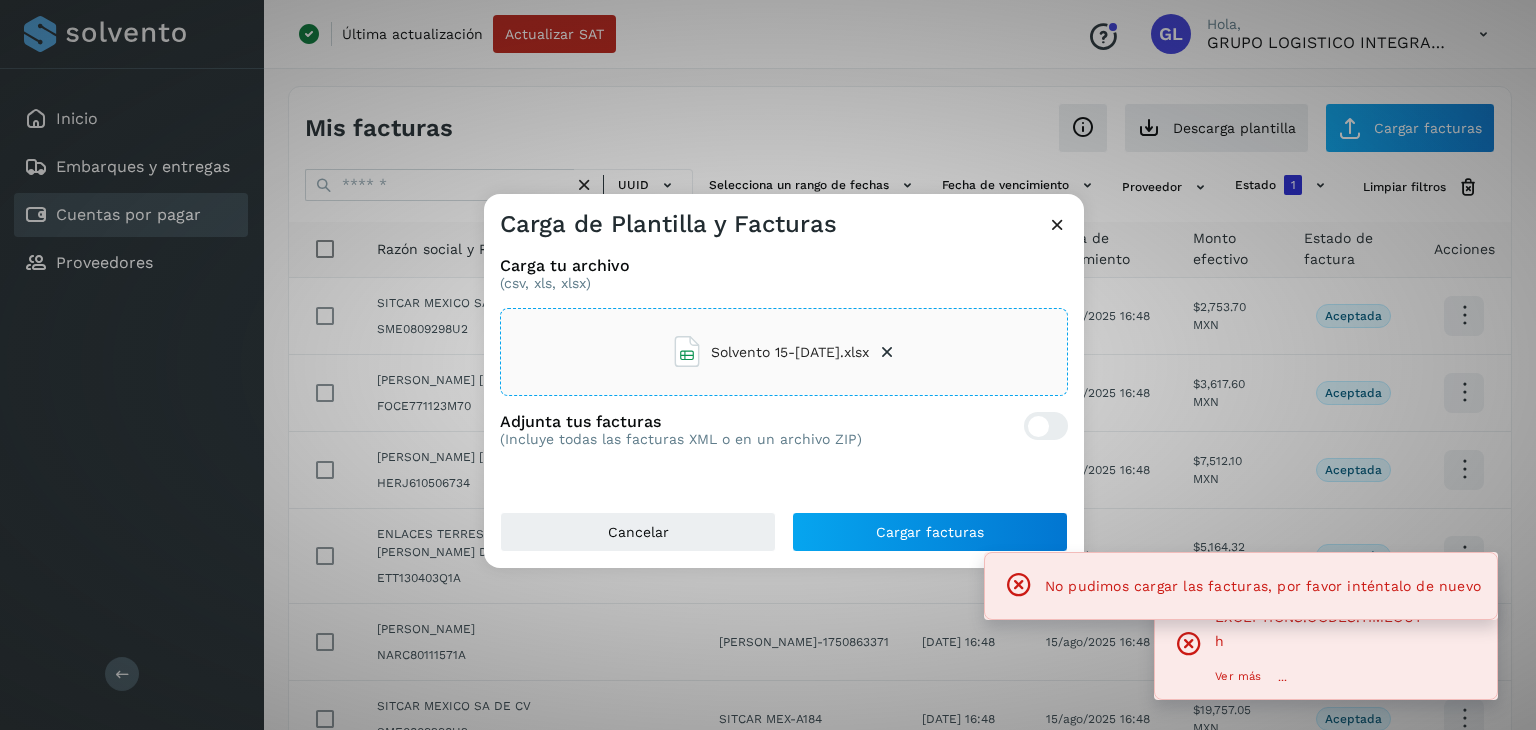 click on "Ver más" at bounding box center [1238, 677] 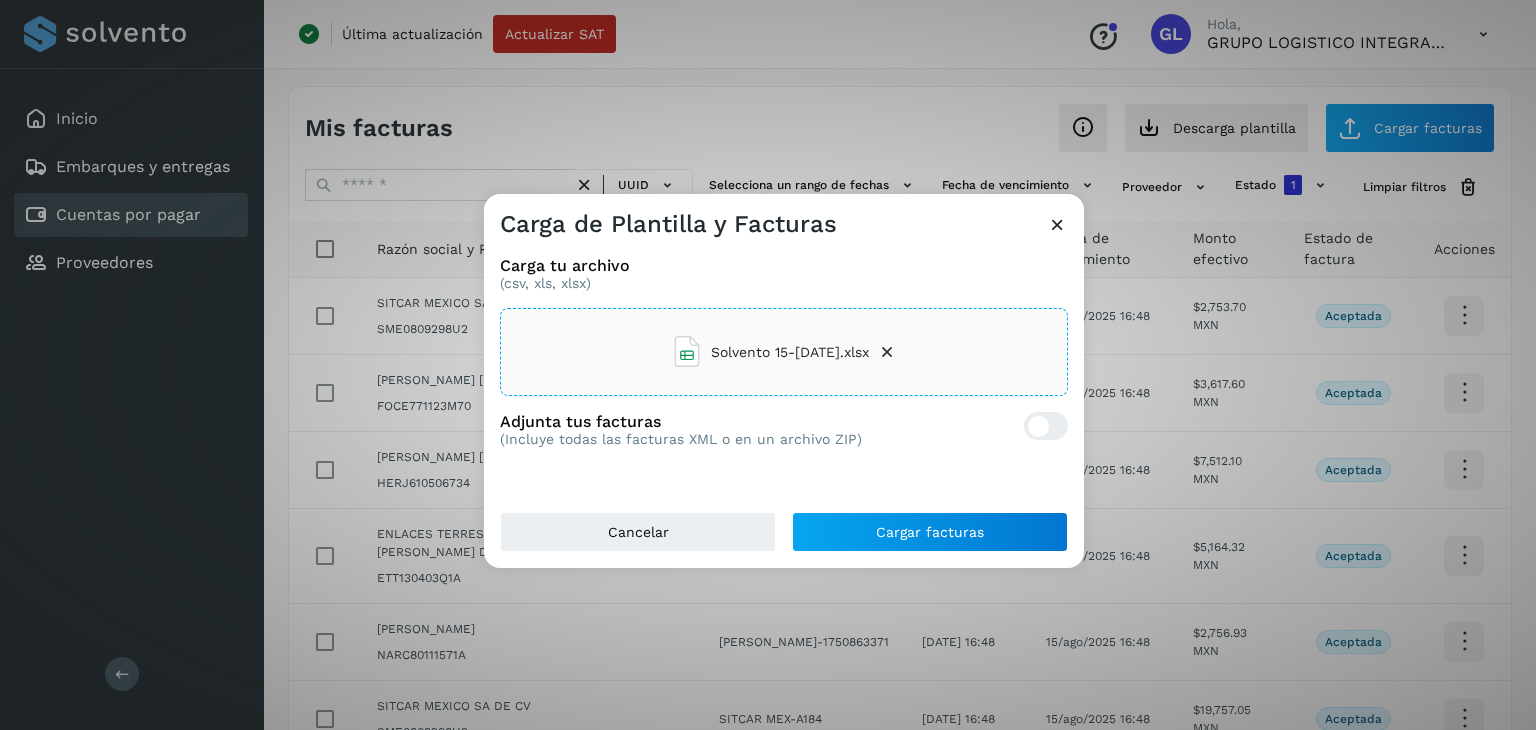 click at bounding box center (1057, 224) 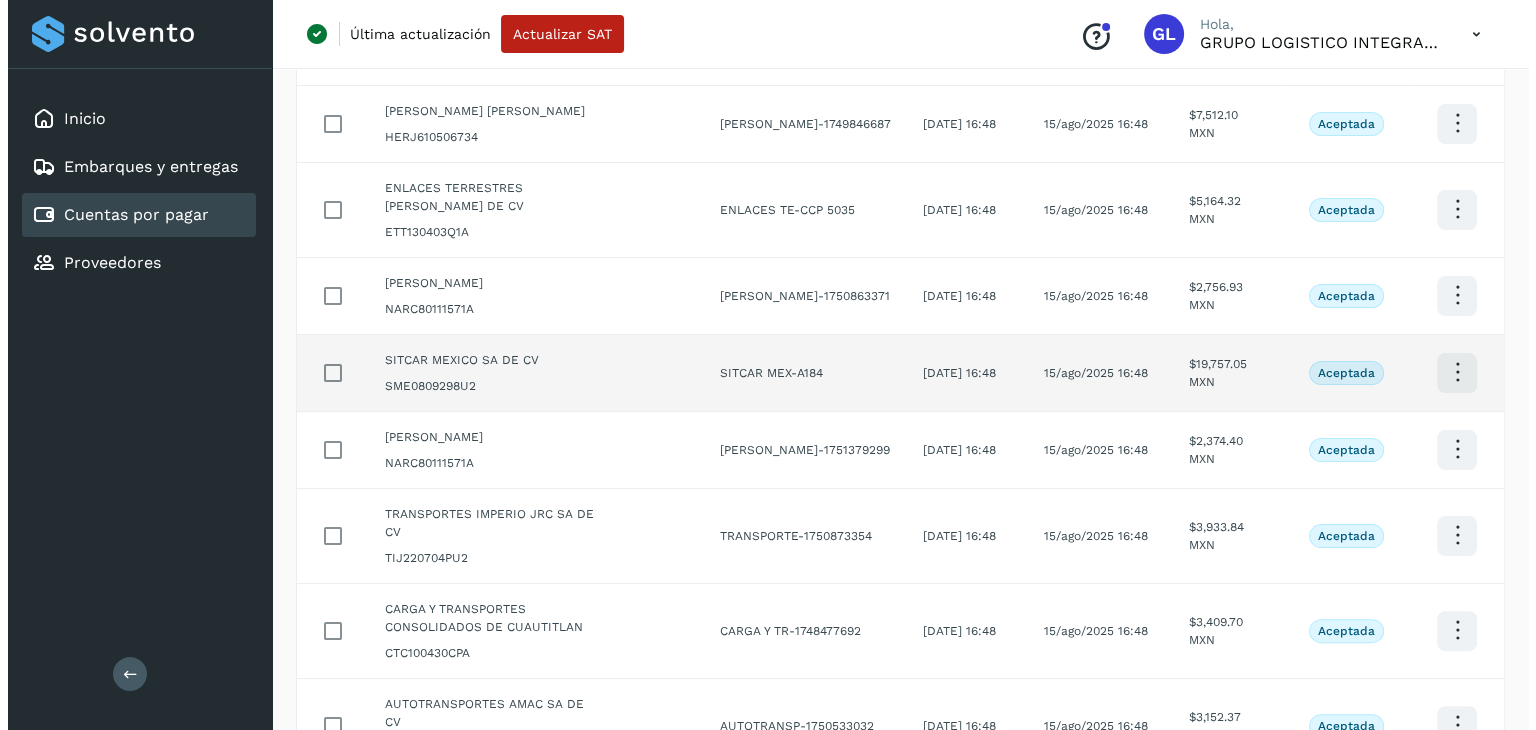 scroll, scrollTop: 0, scrollLeft: 0, axis: both 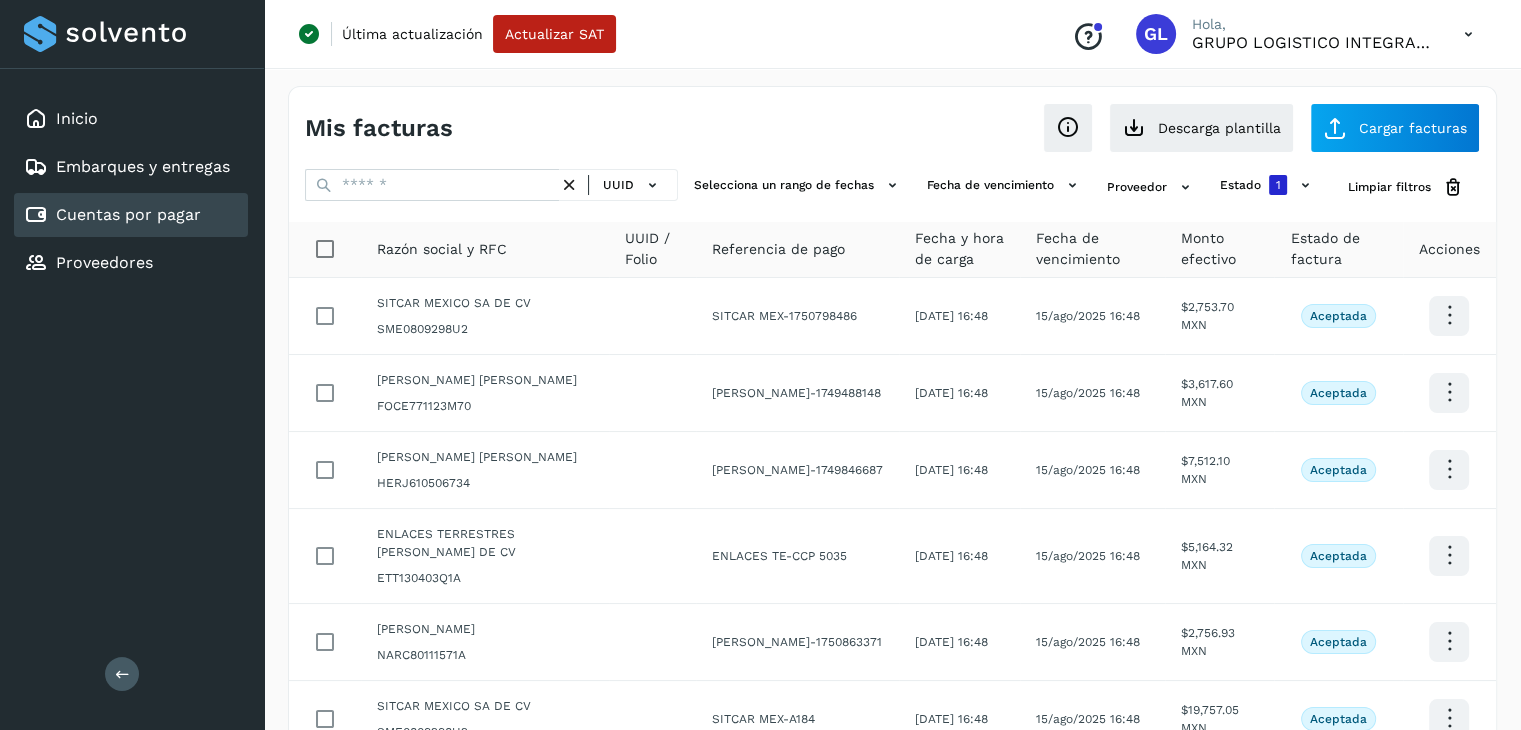 click at bounding box center (1468, 34) 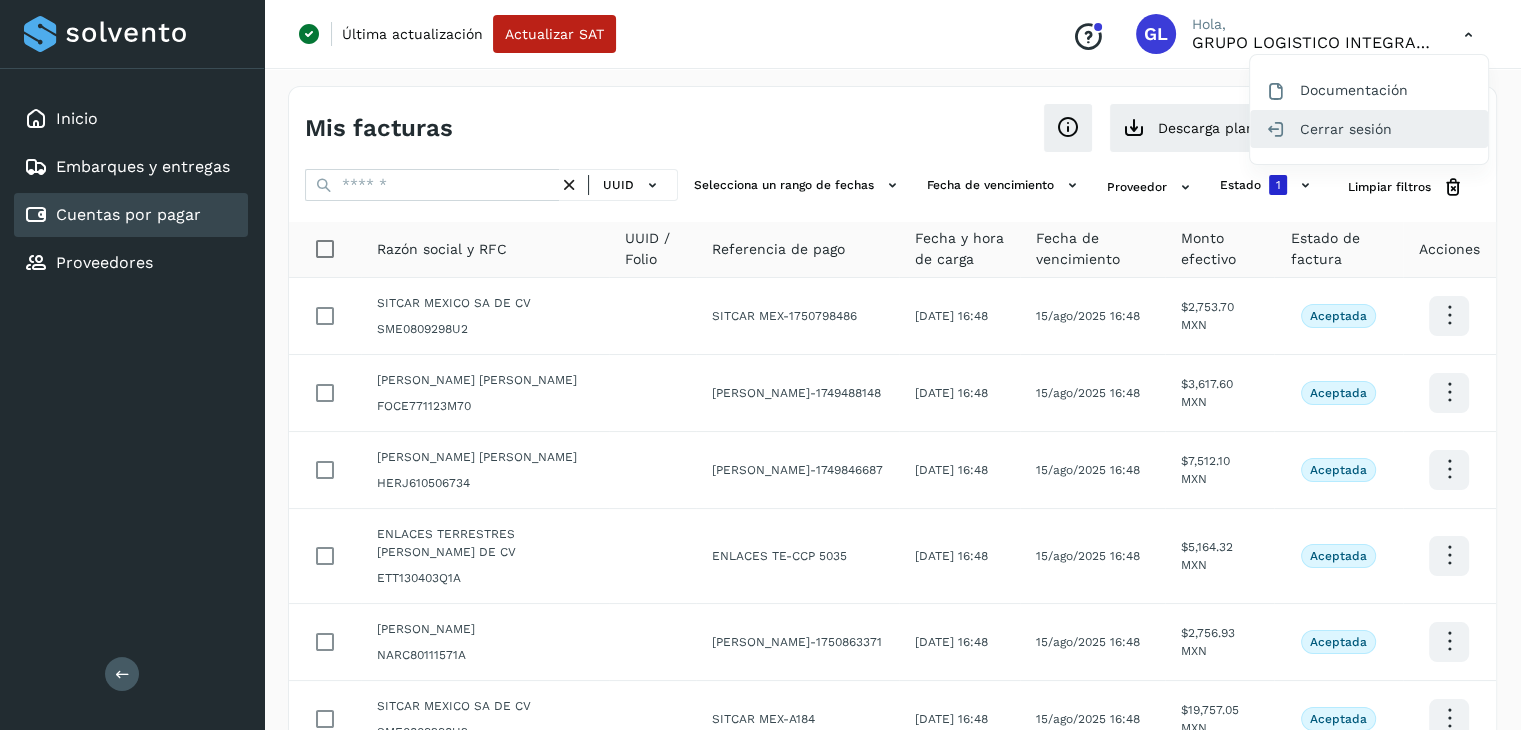 click on "Cerrar sesión" 